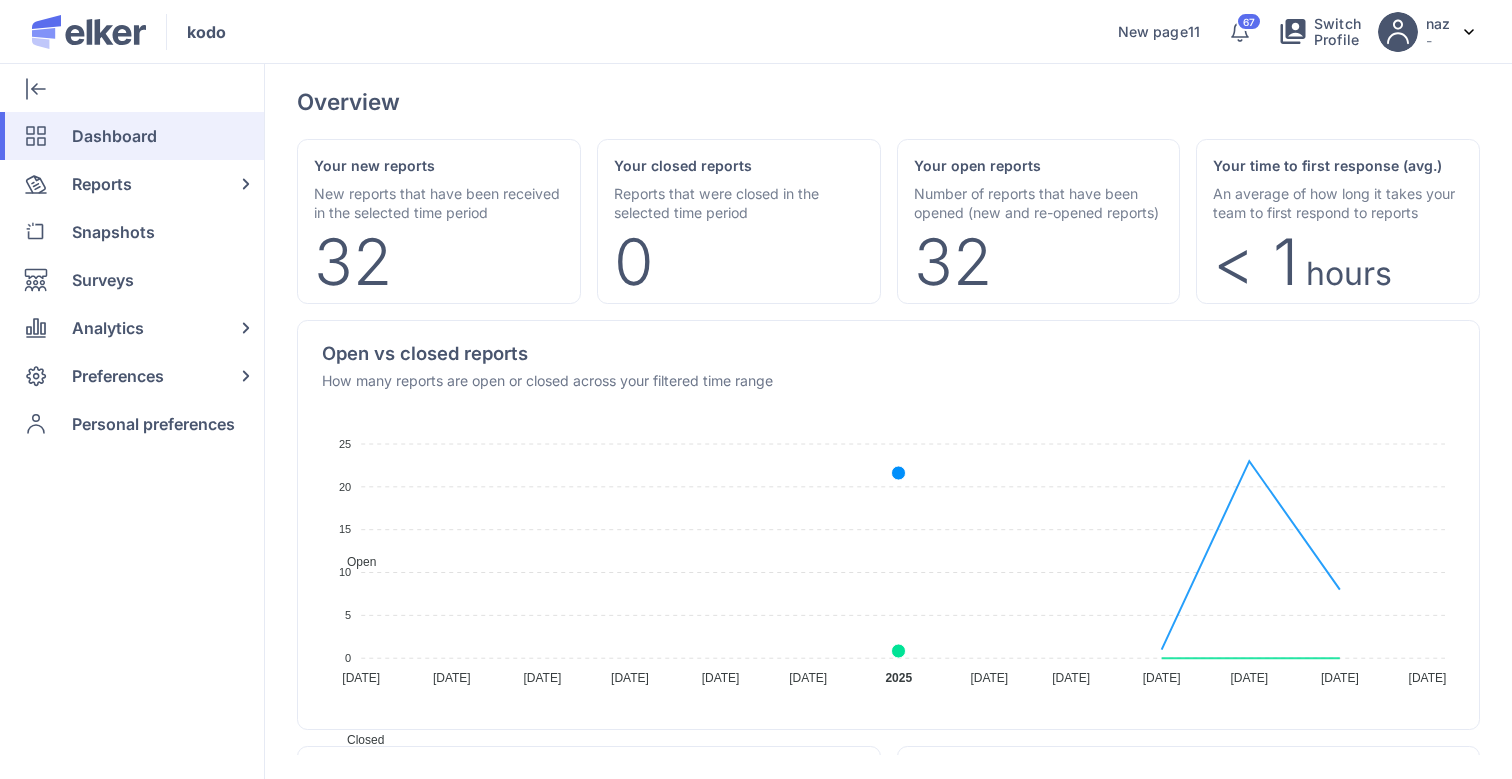 scroll, scrollTop: 0, scrollLeft: 0, axis: both 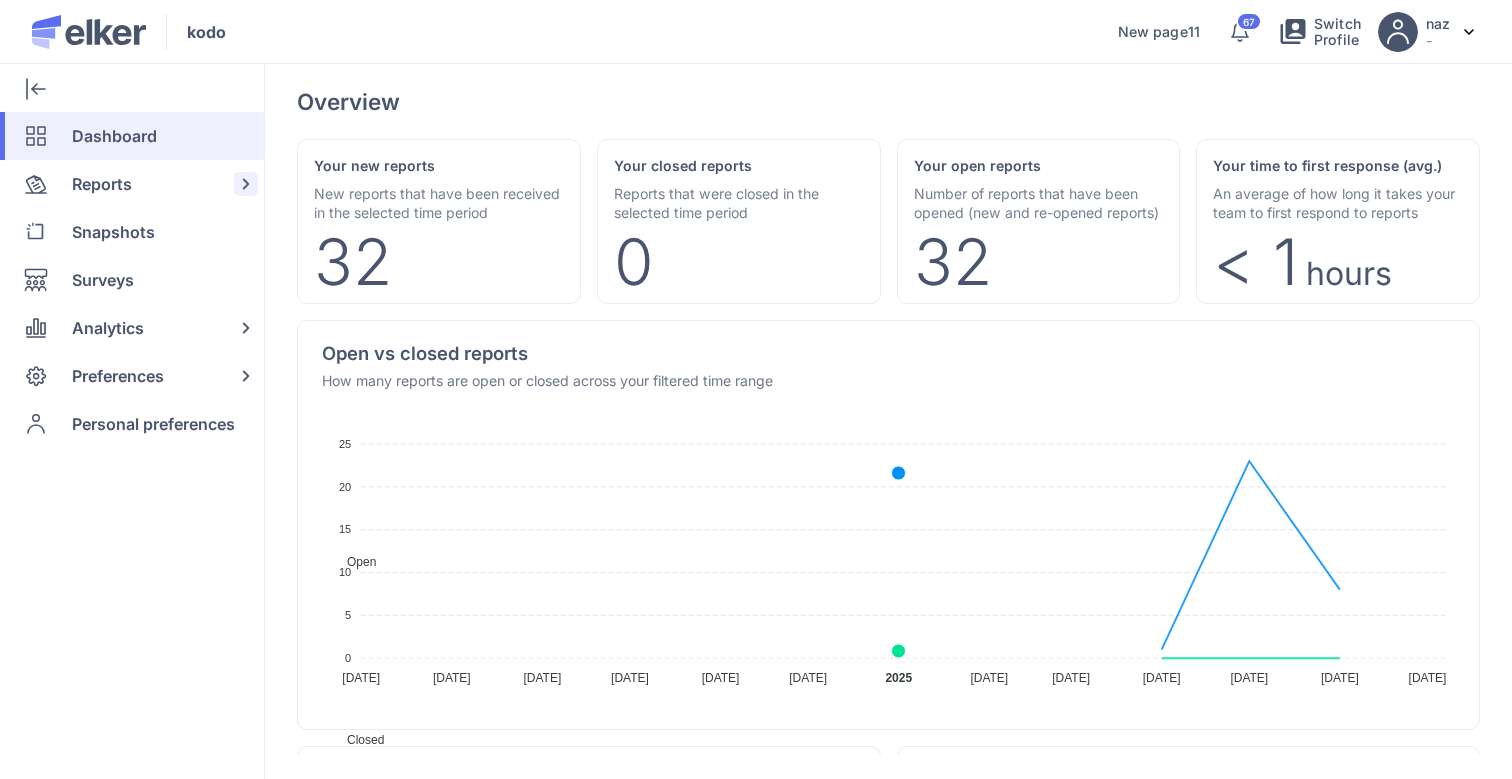 click on "Reports" at bounding box center [102, 184] 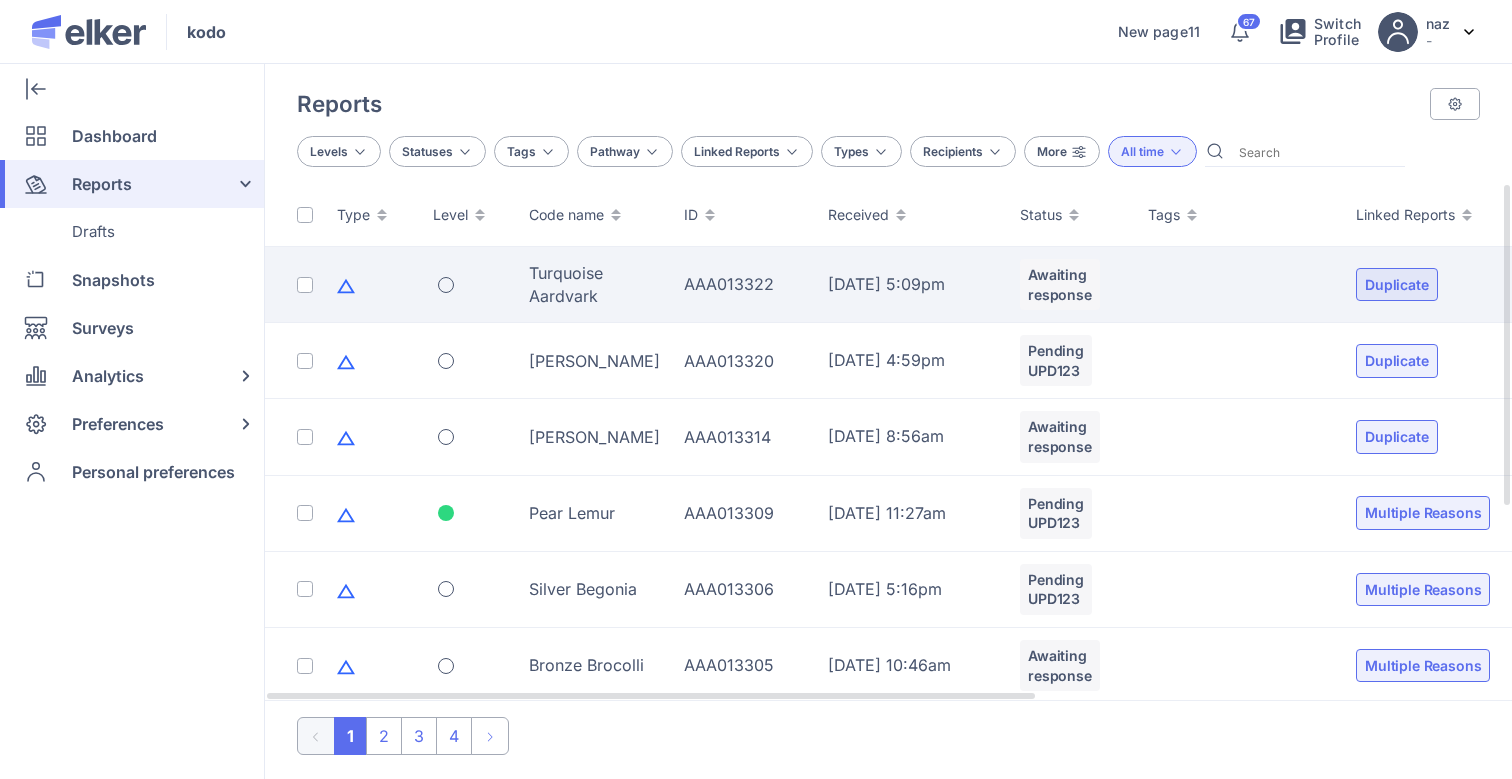 click at bounding box center (305, 285) 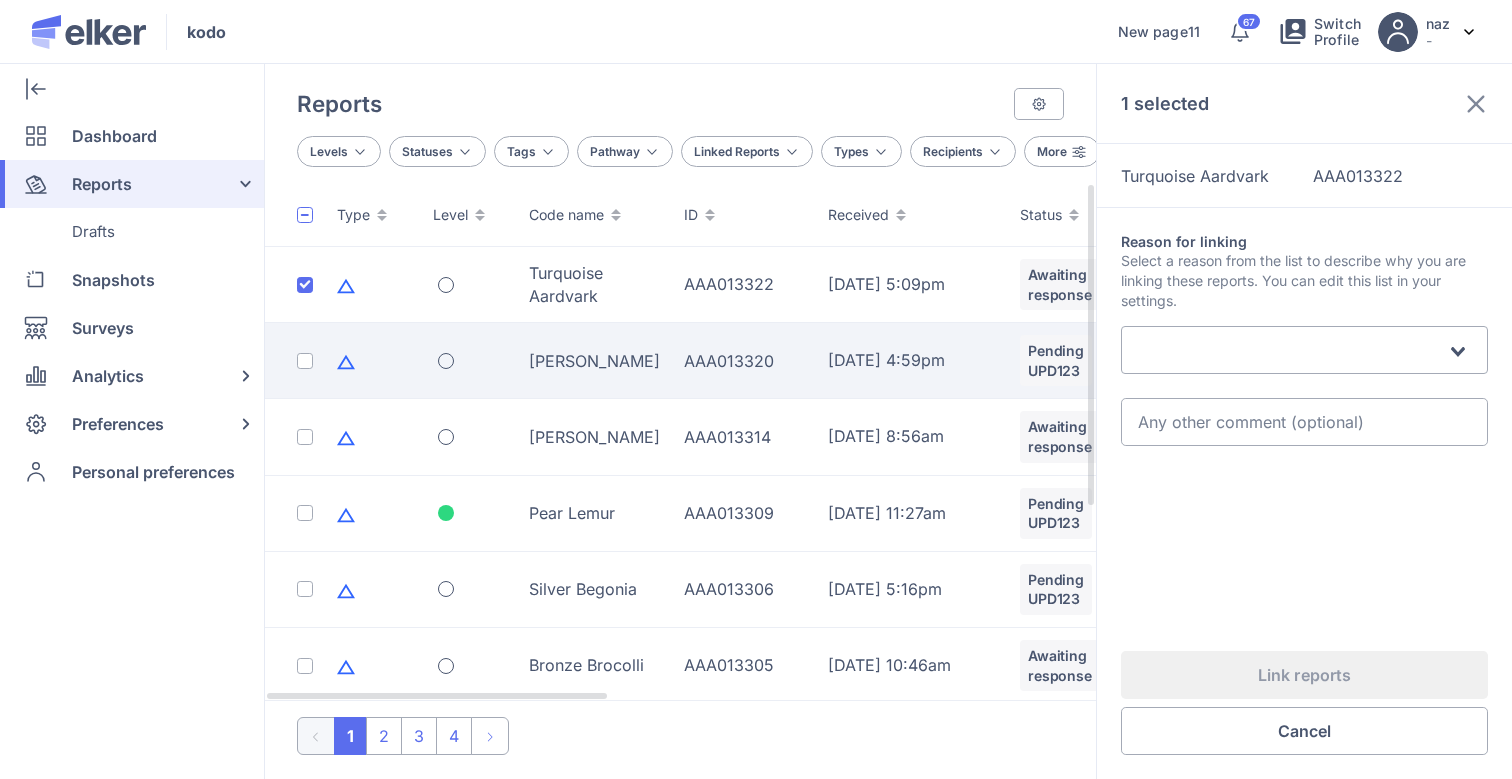 click at bounding box center [305, 361] 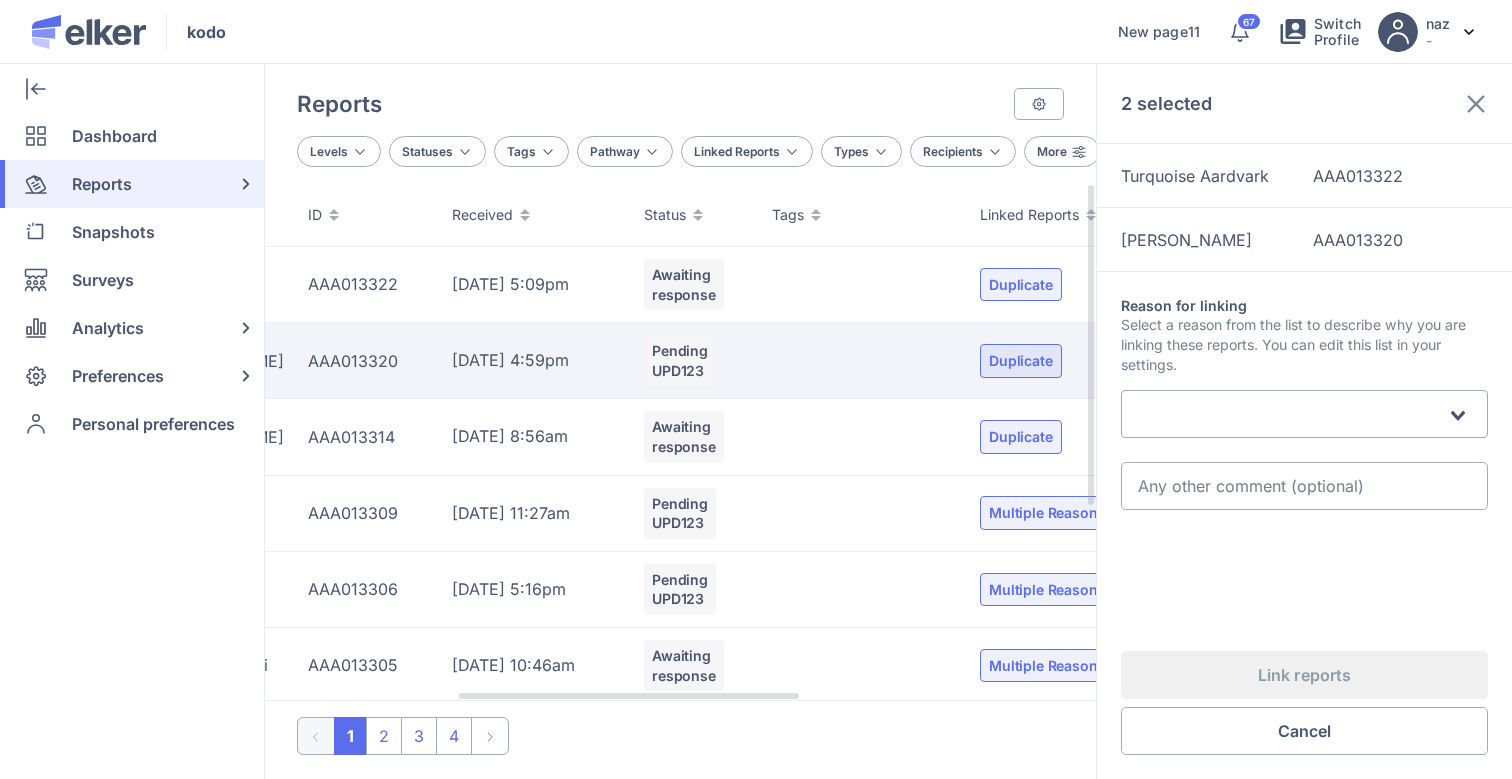 scroll, scrollTop: 0, scrollLeft: 745, axis: horizontal 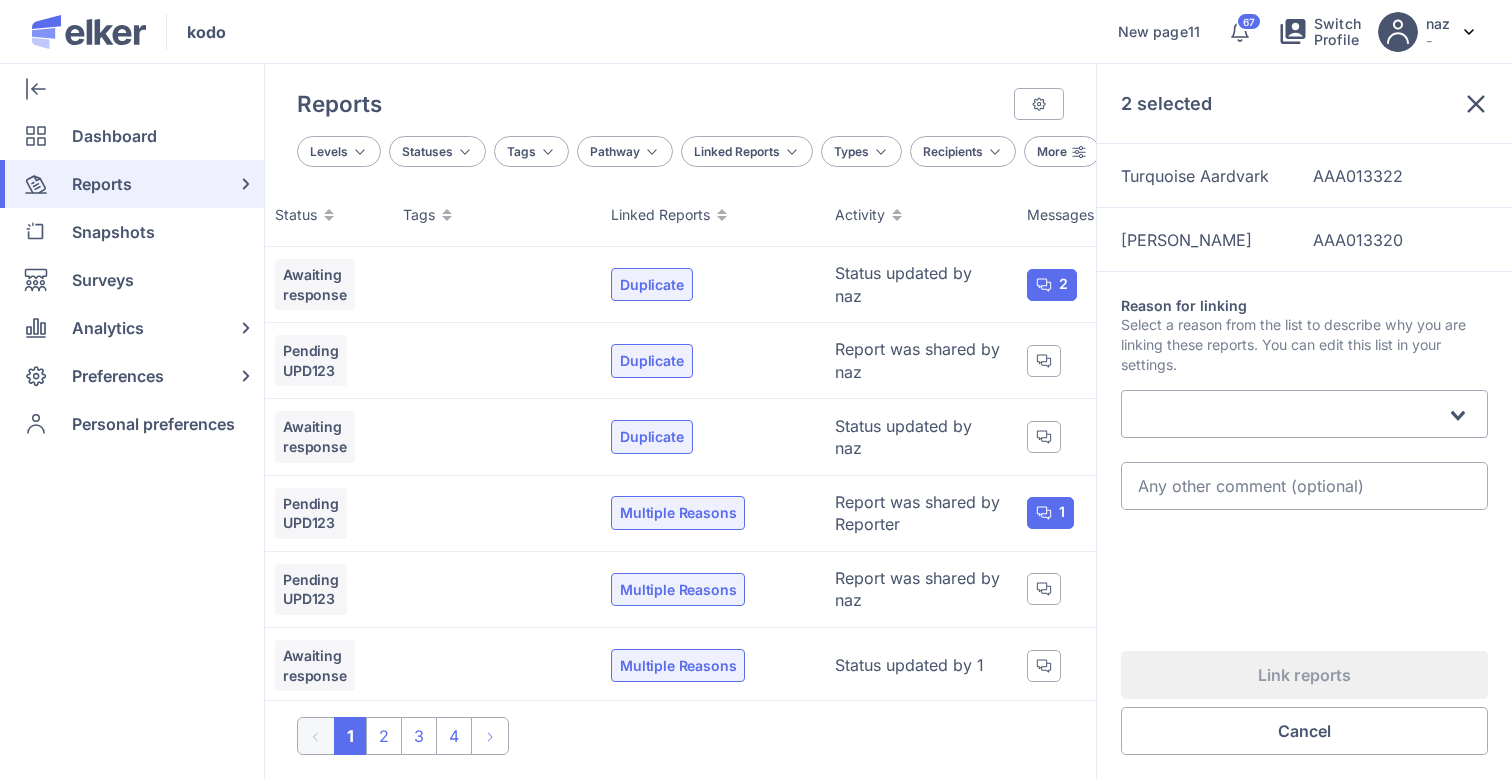 click 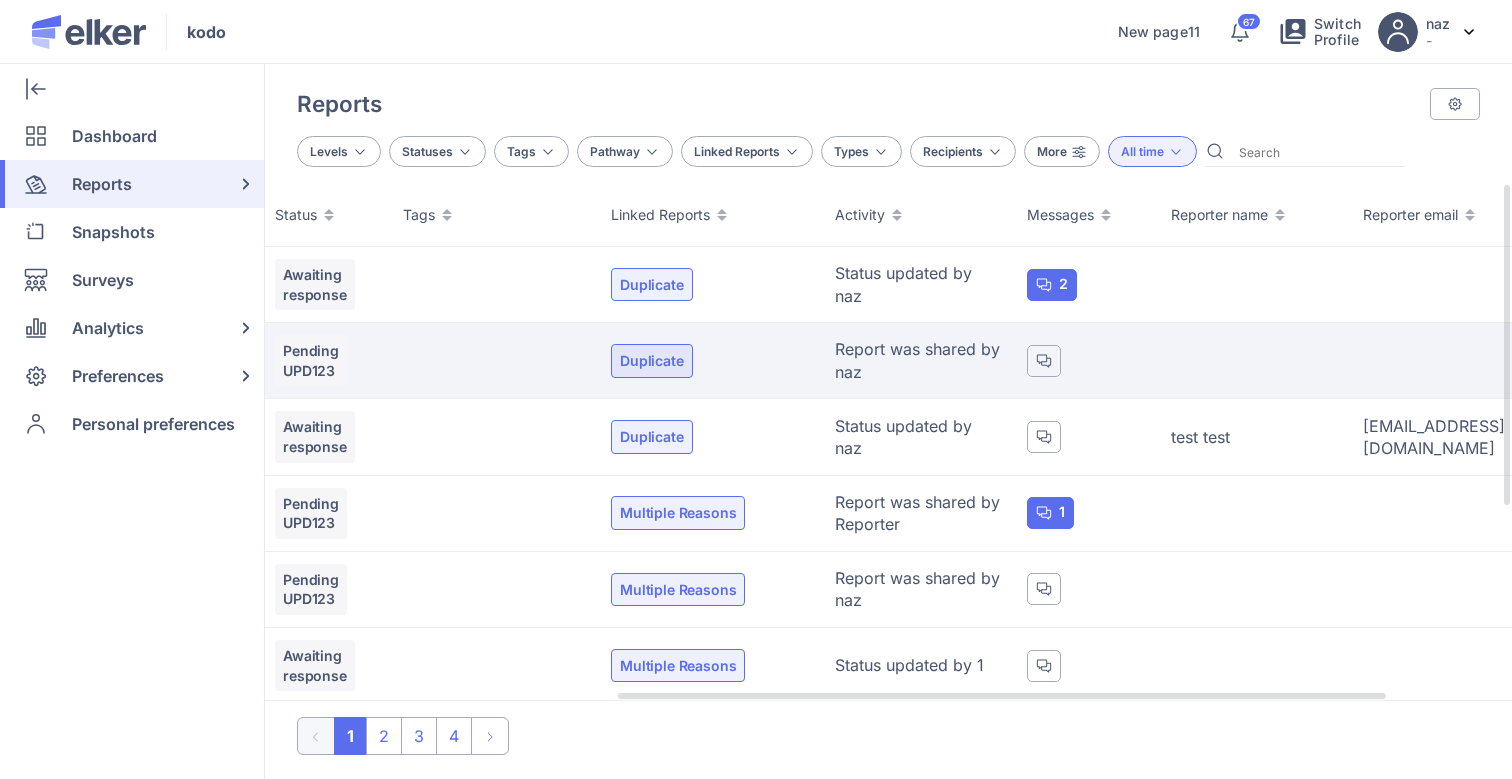 scroll, scrollTop: 0, scrollLeft: 0, axis: both 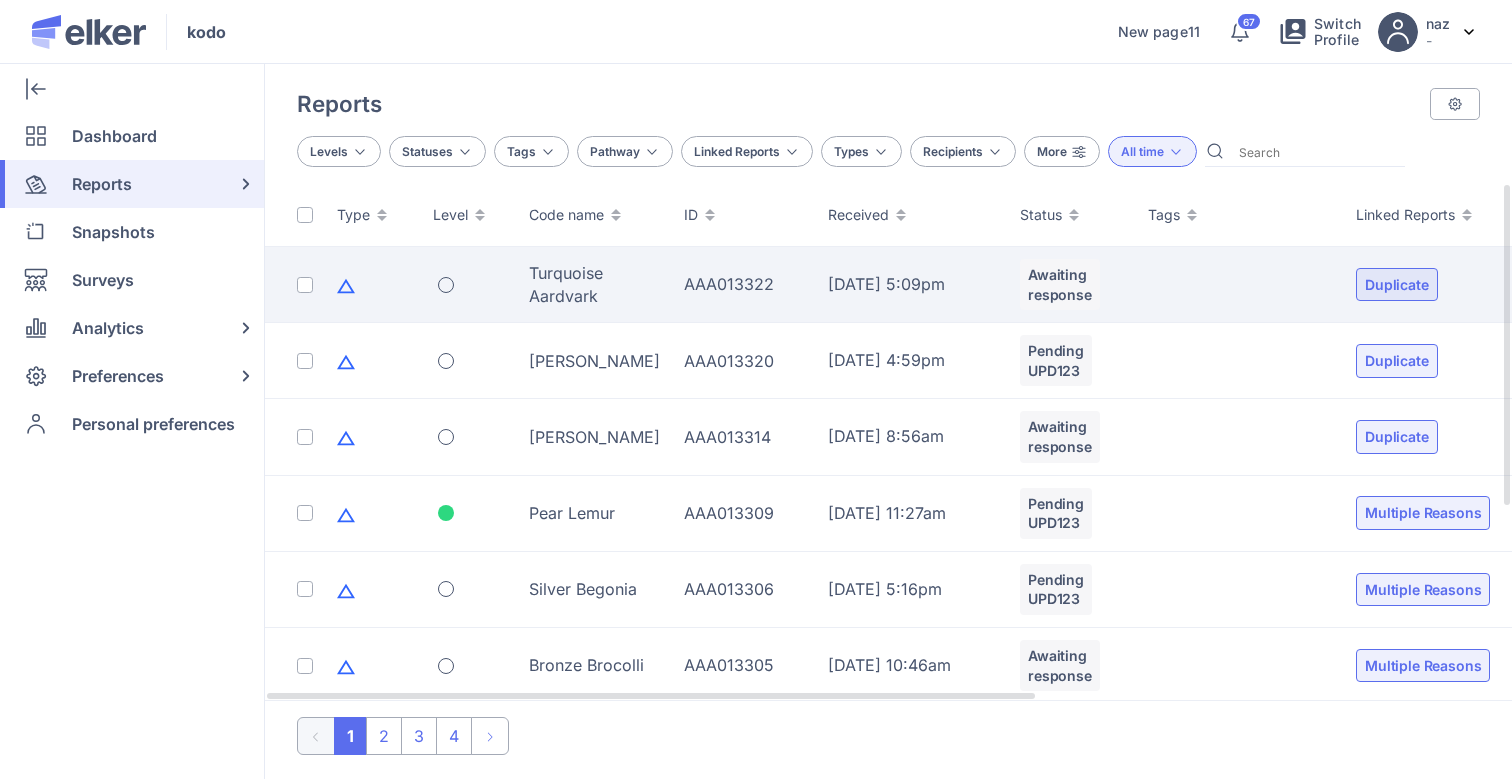click at bounding box center (305, 285) 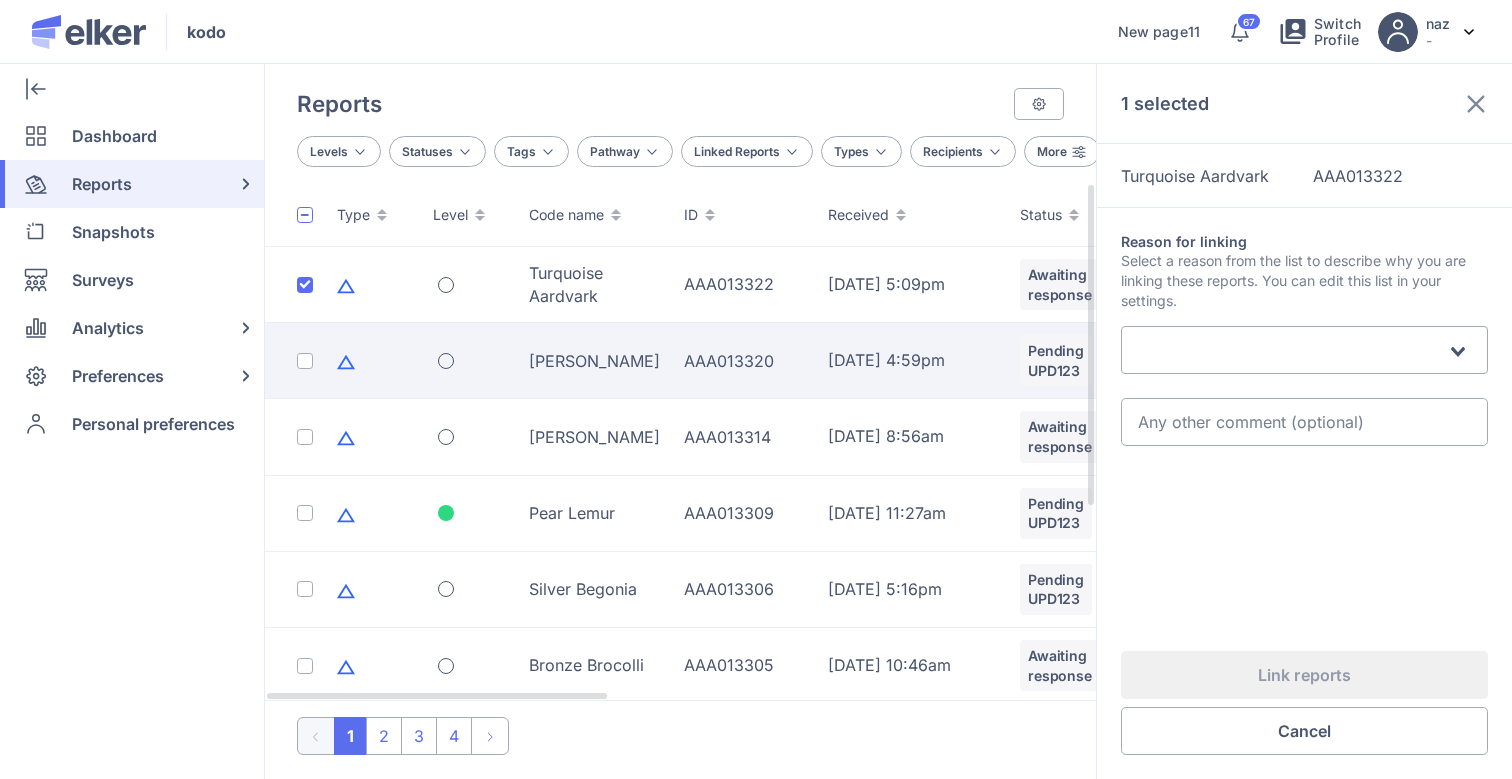 click at bounding box center [305, 361] 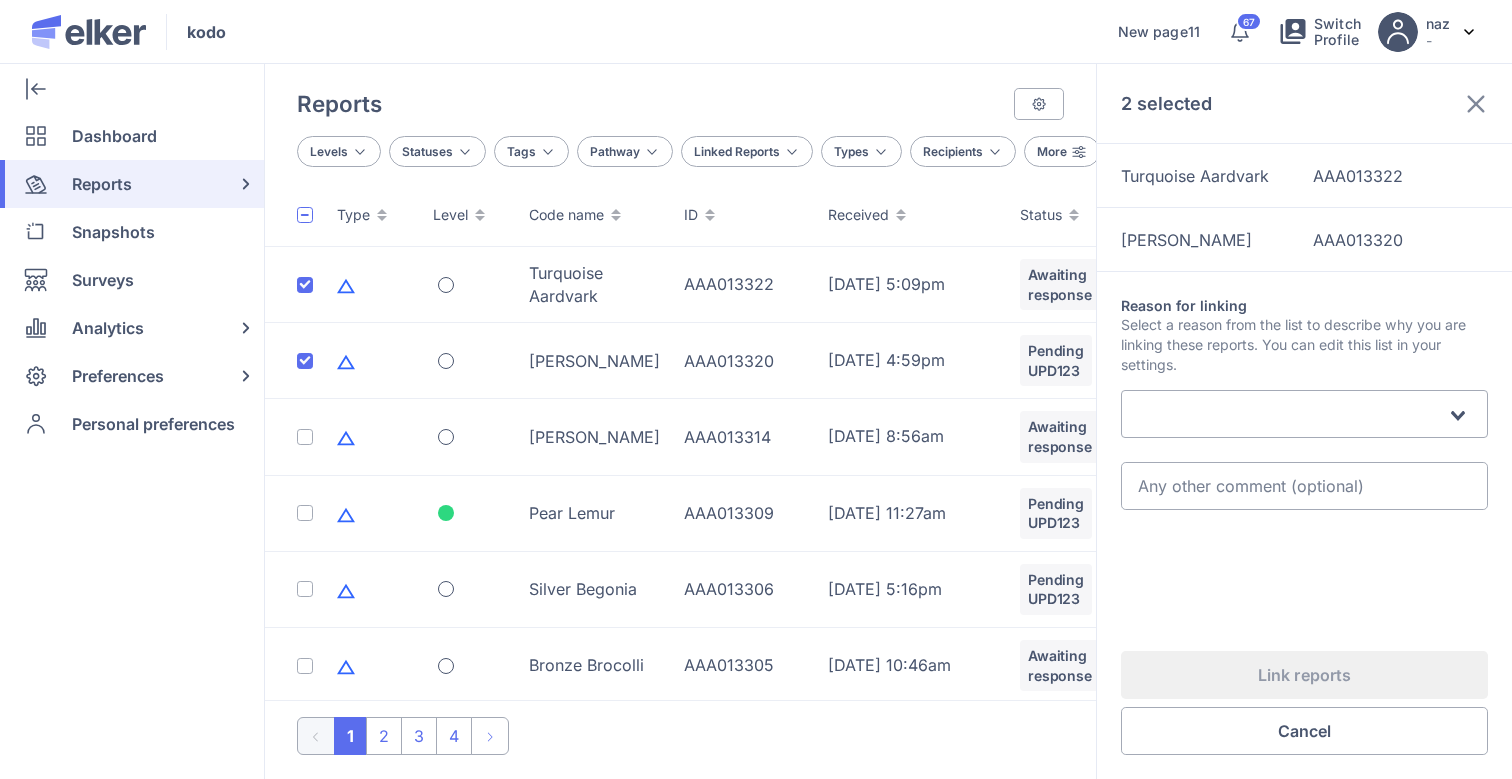 click on "Loading..." 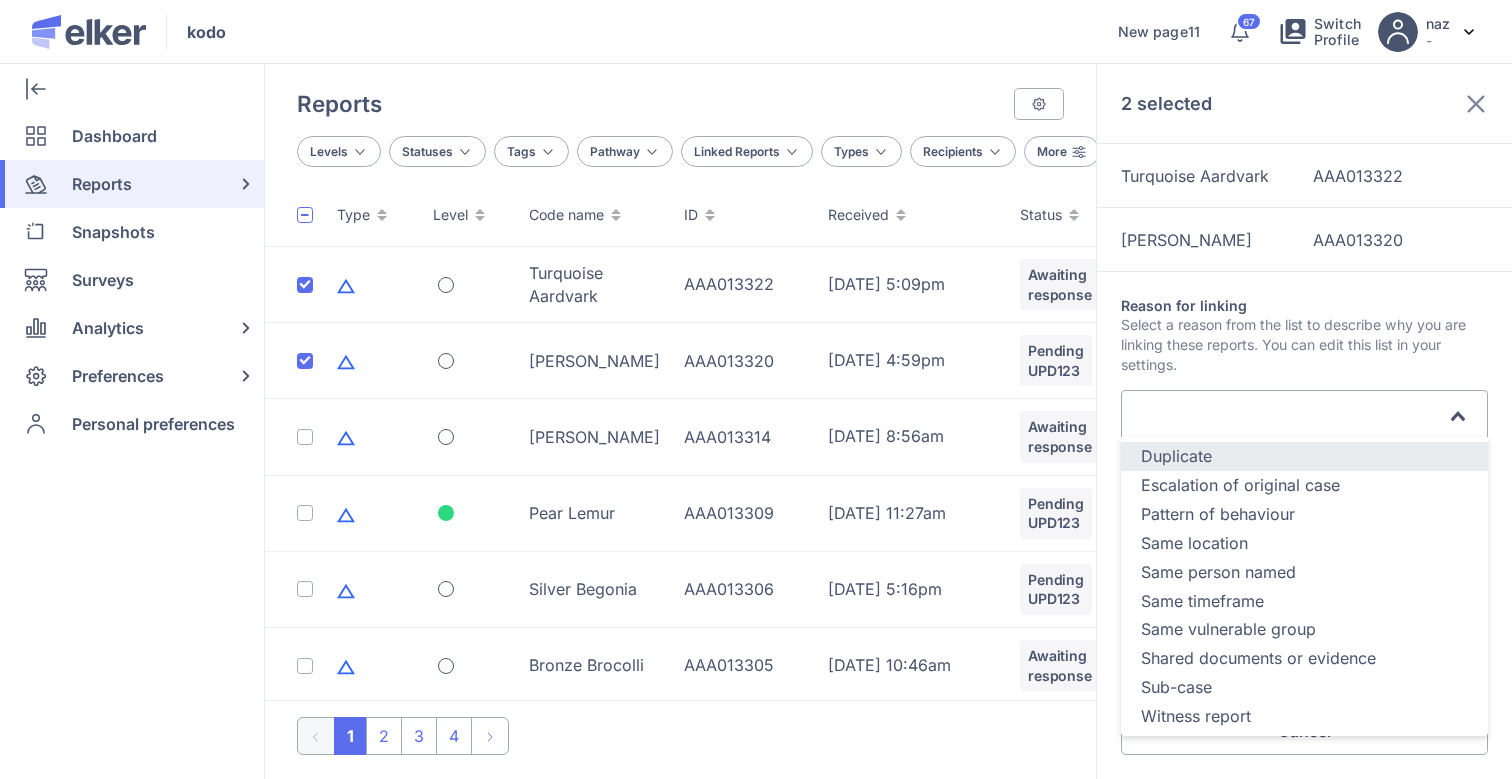click on "Duplicate" 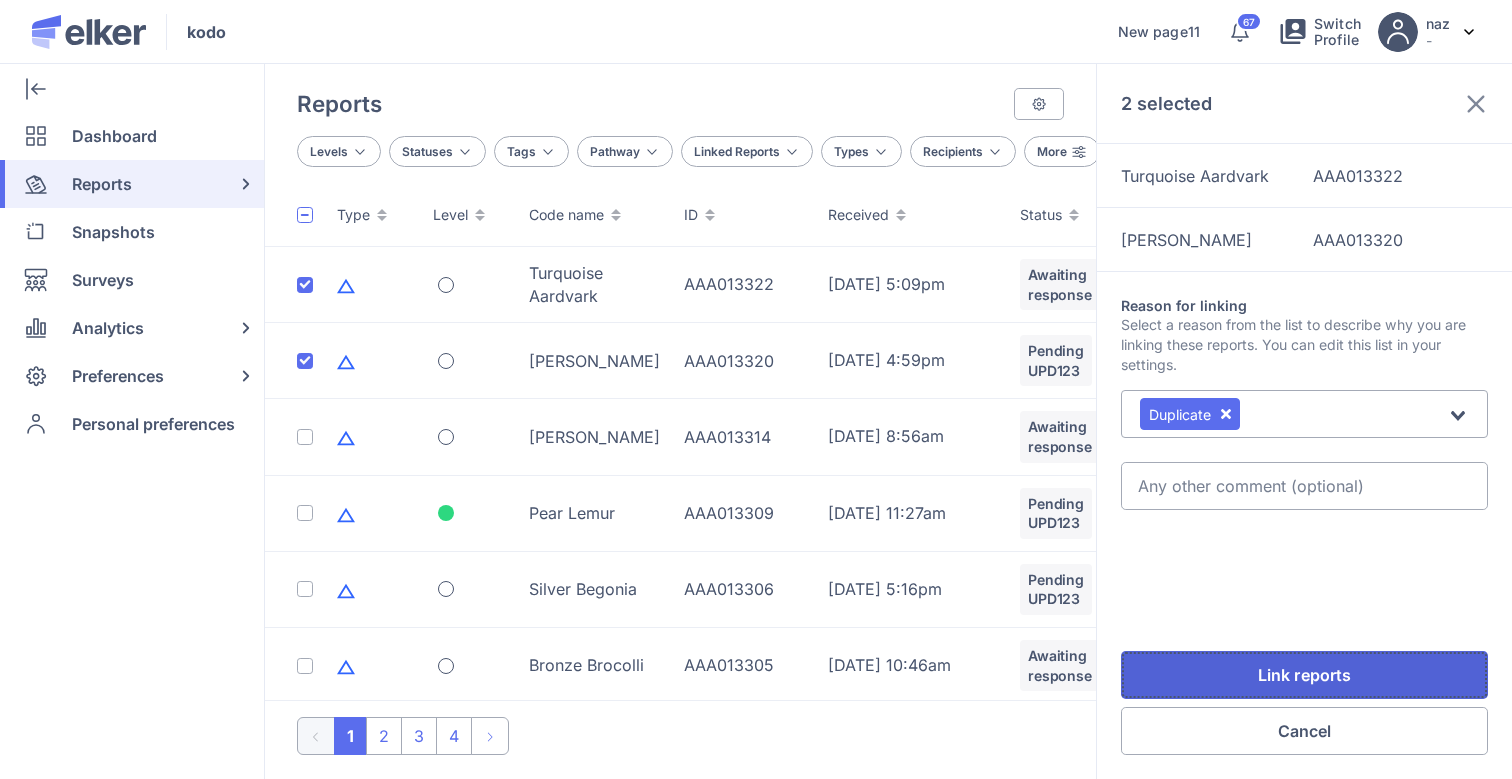 click on "Link reports" 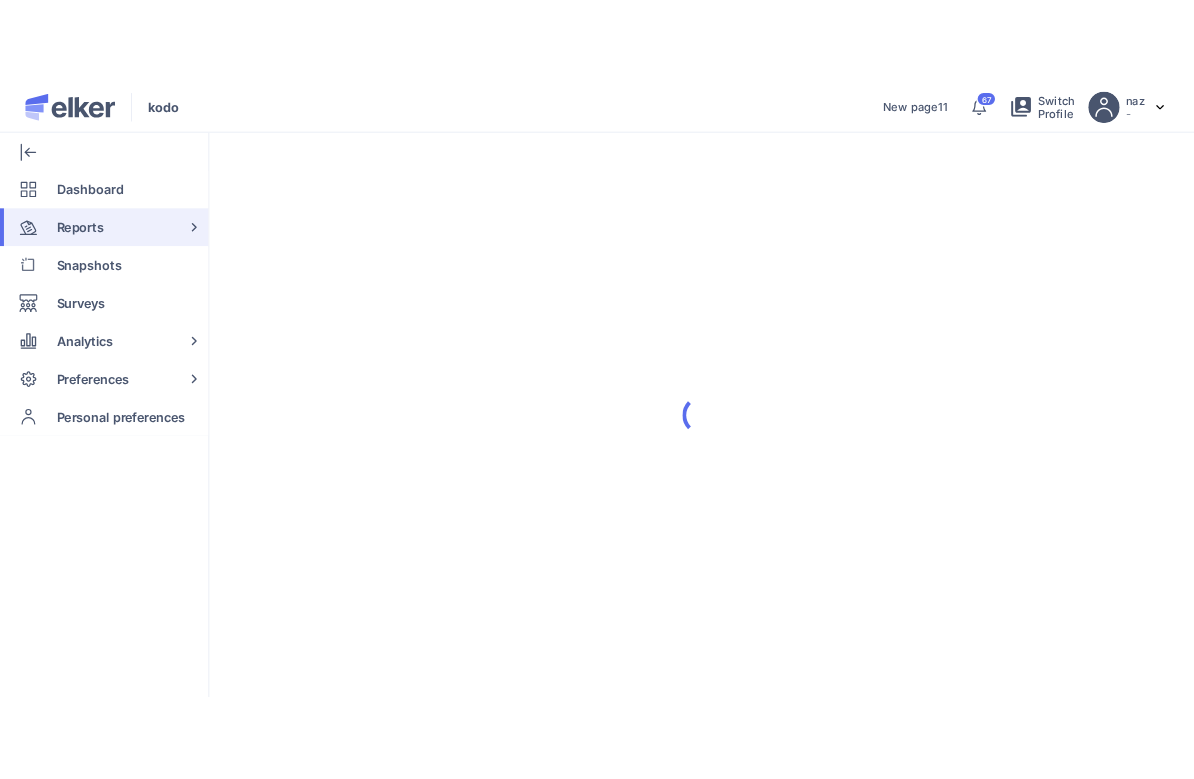 scroll, scrollTop: 0, scrollLeft: 0, axis: both 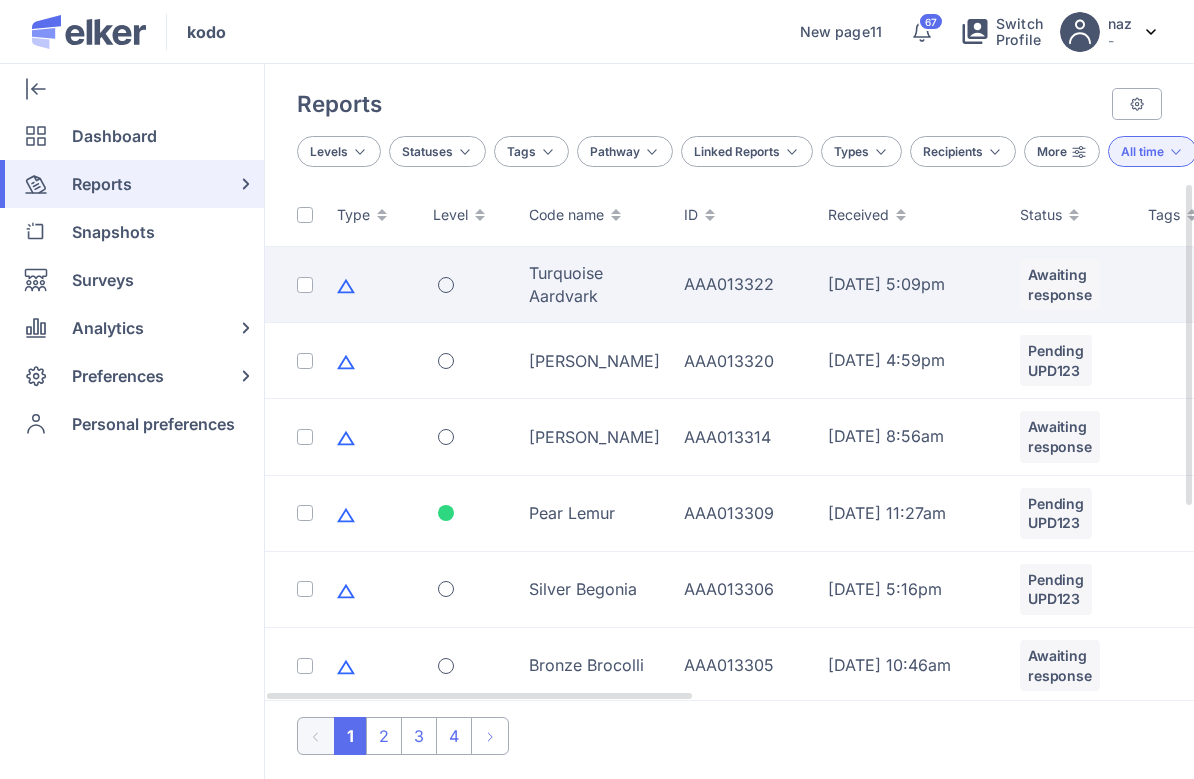 click at bounding box center [295, 285] 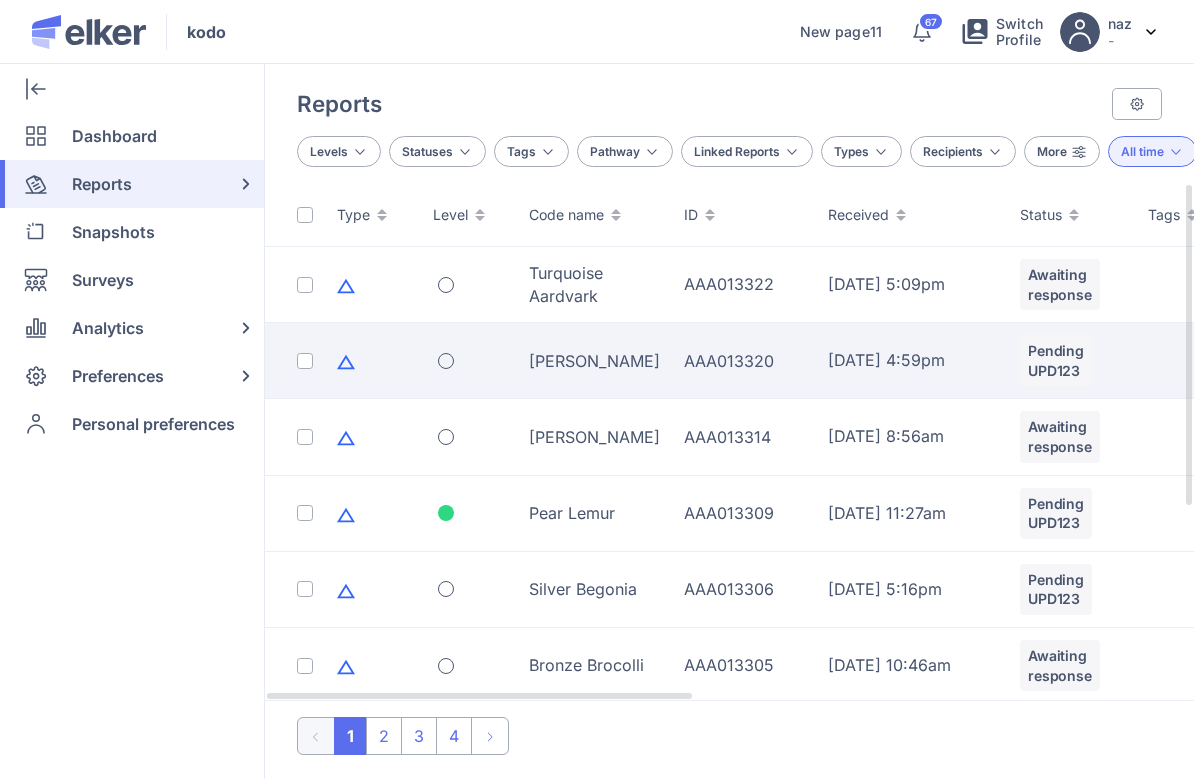 click at bounding box center (305, 361) 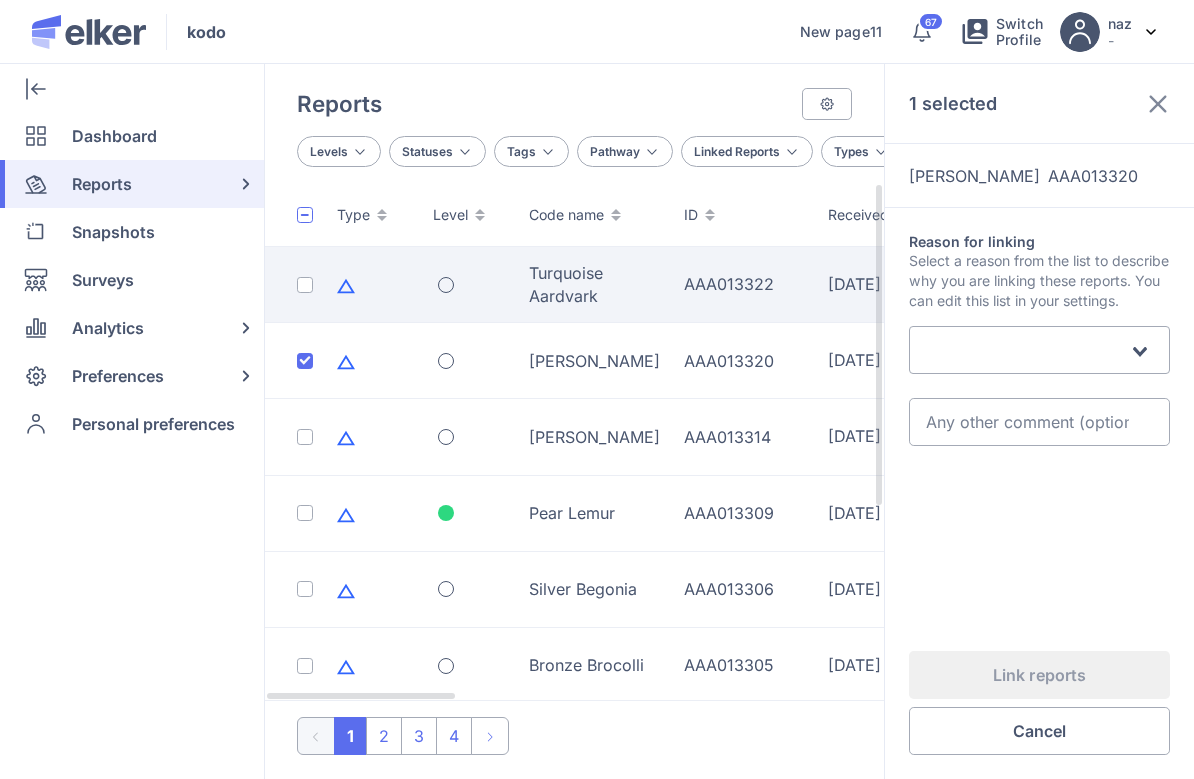click at bounding box center [305, 285] 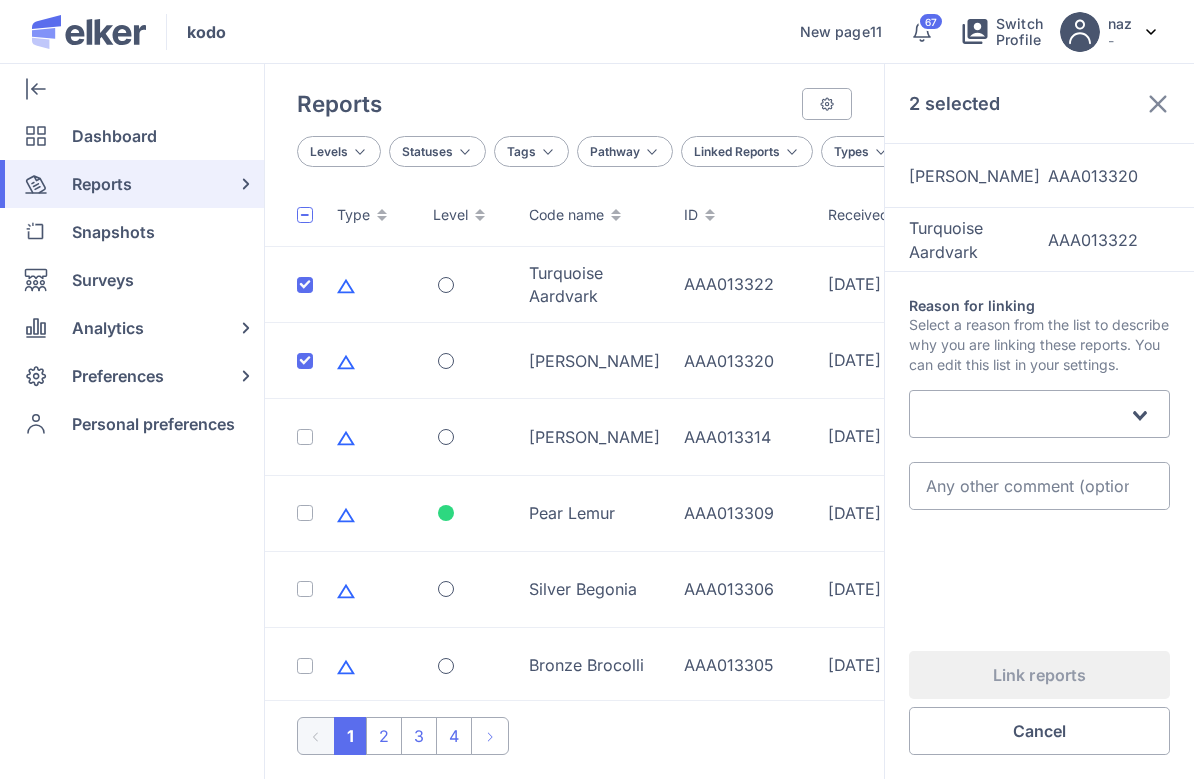 click 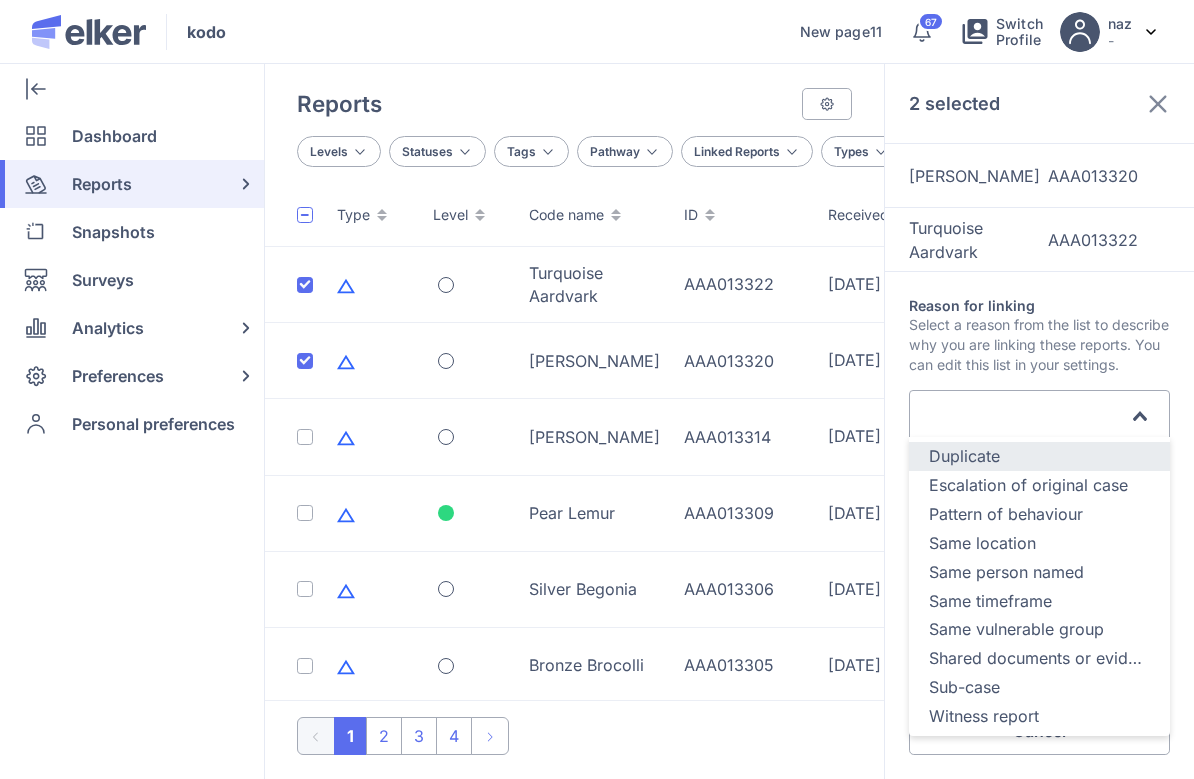 click on "Duplicate" 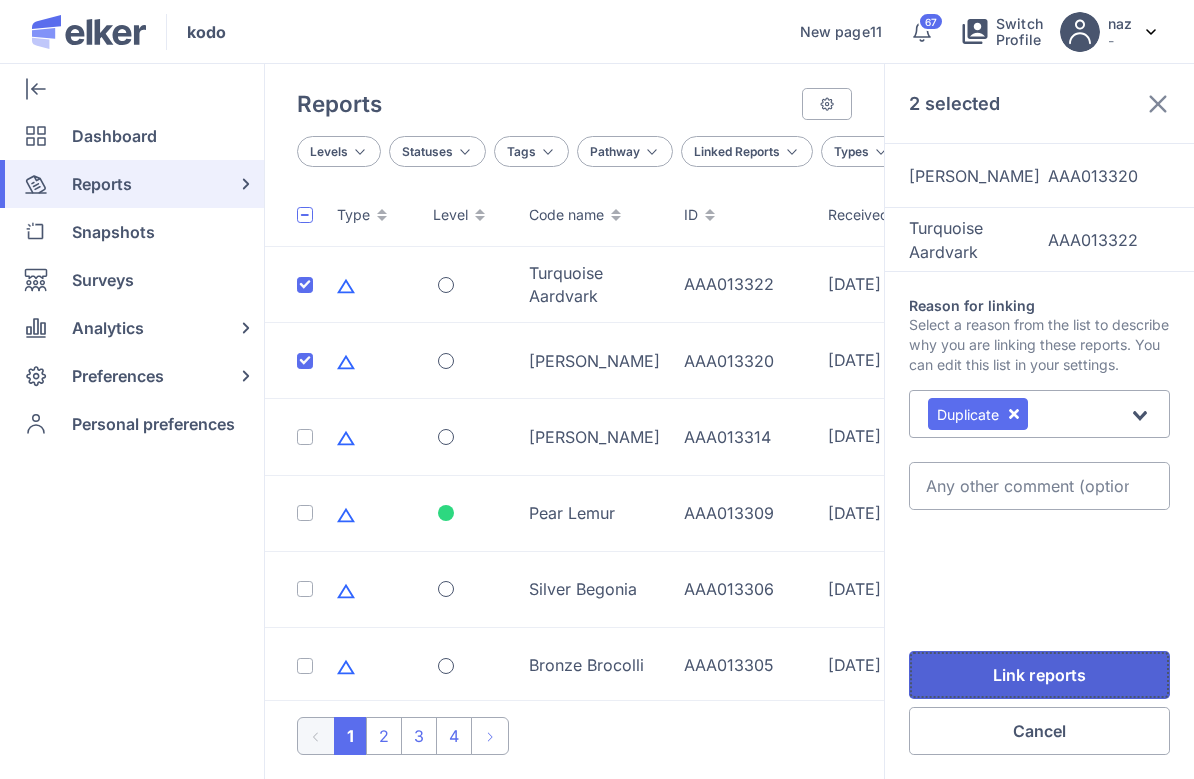 click on "Link reports" 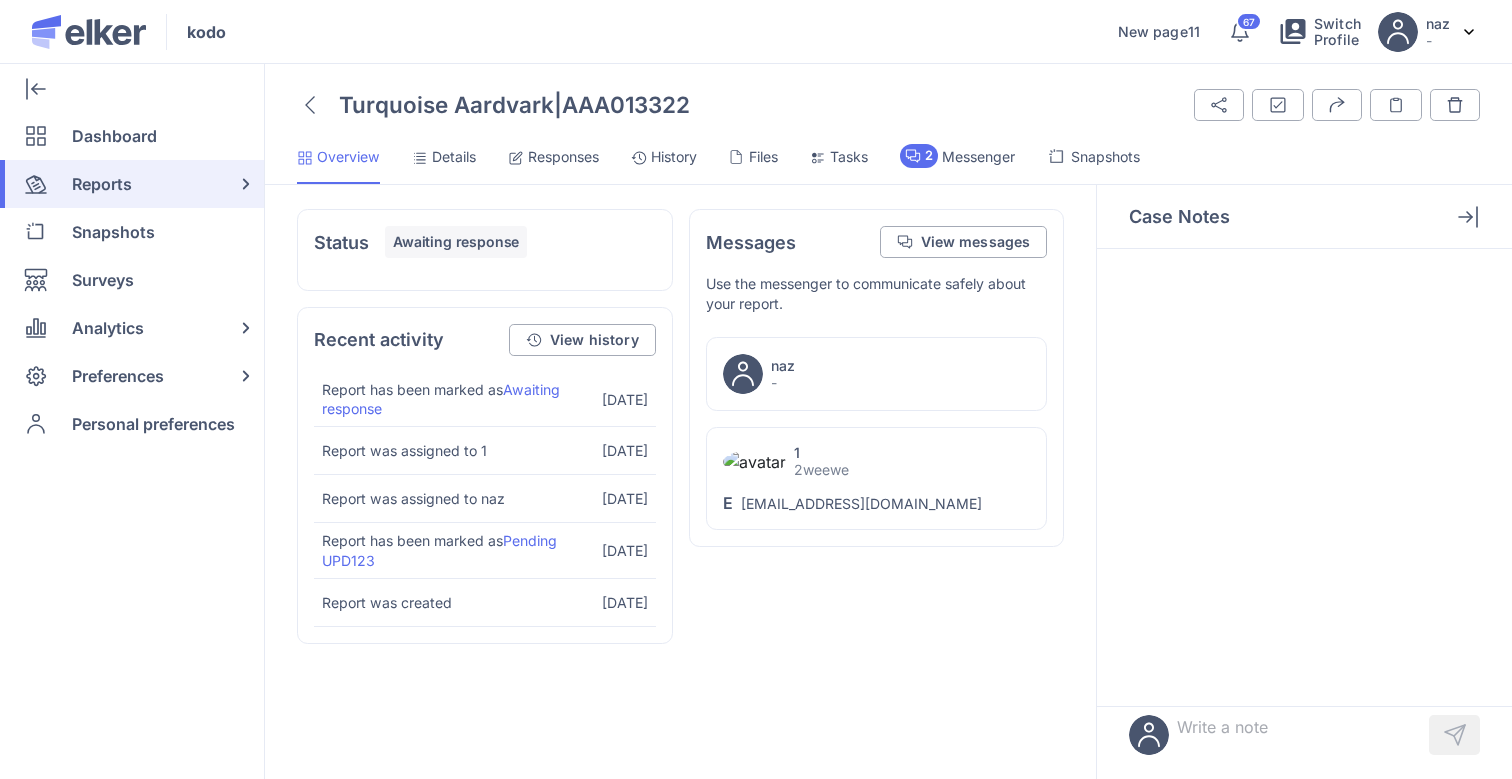 click at bounding box center (310, 105) 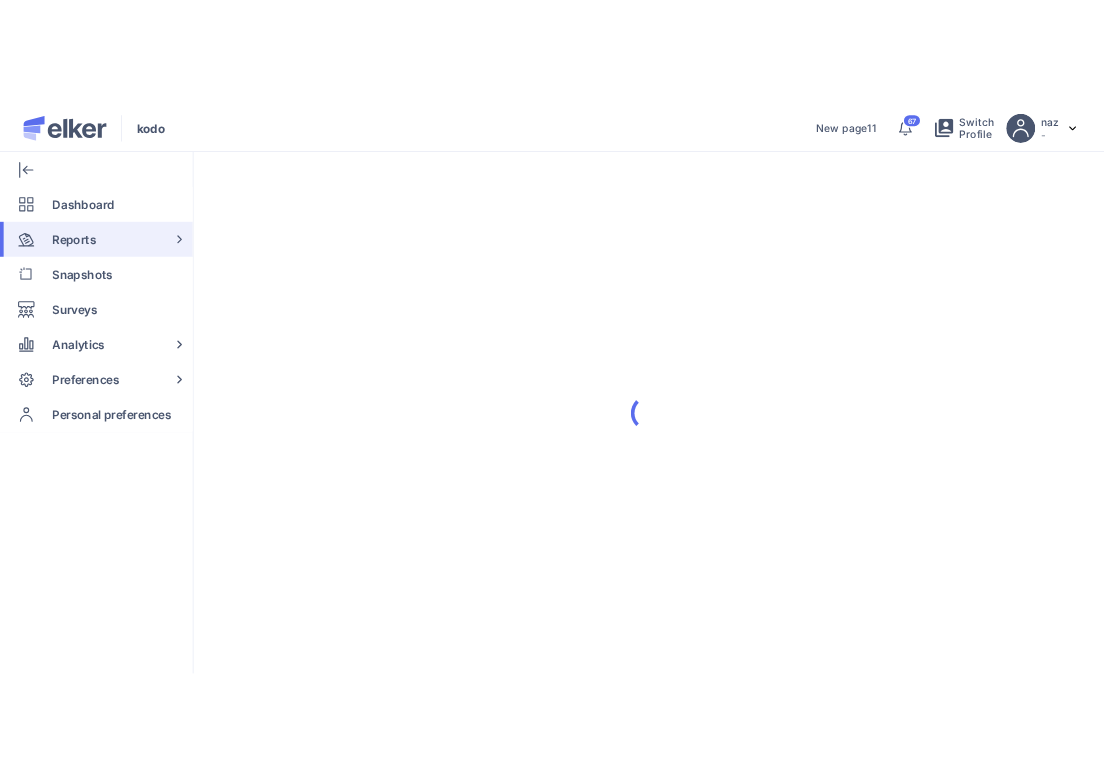 scroll, scrollTop: 0, scrollLeft: 0, axis: both 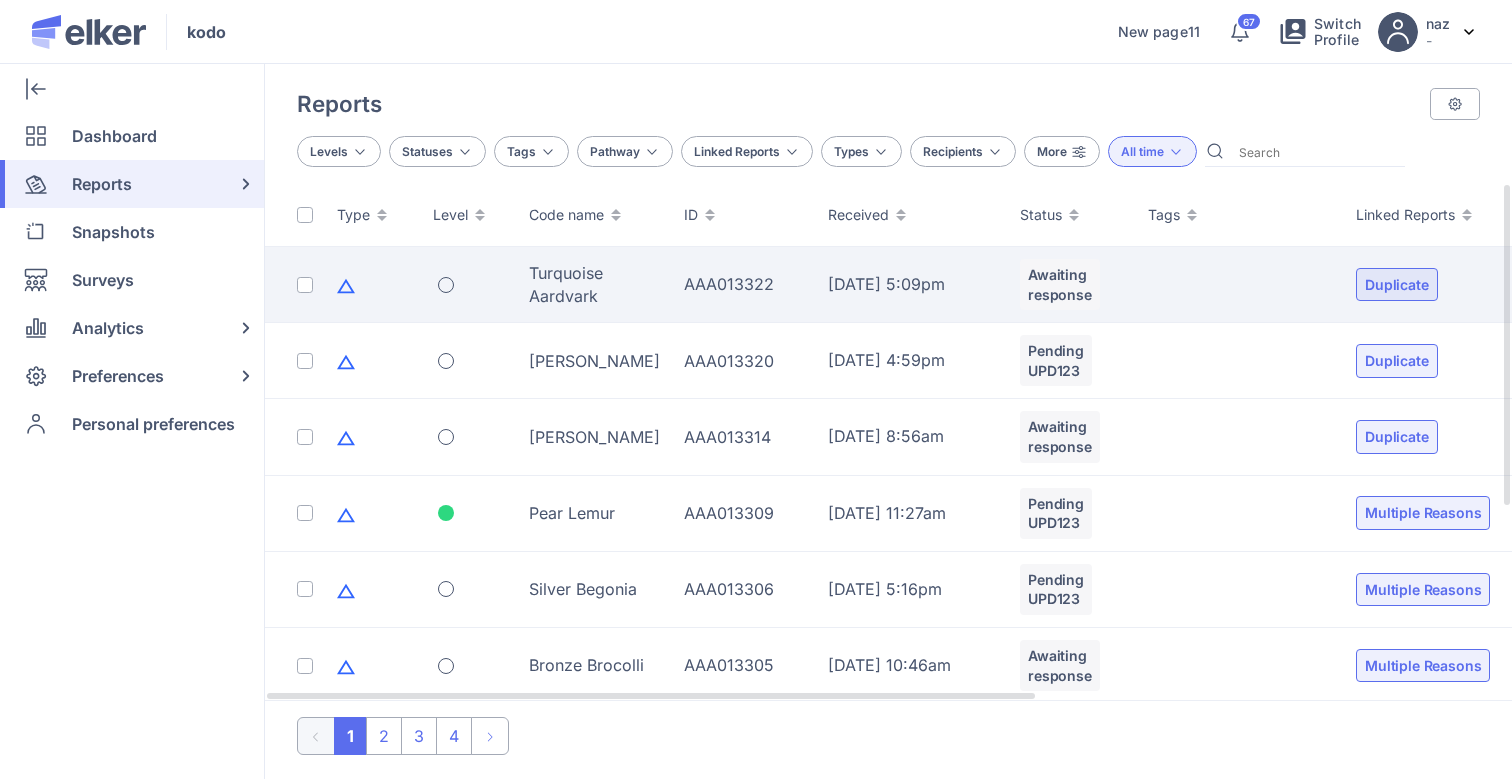 click at bounding box center (305, 285) 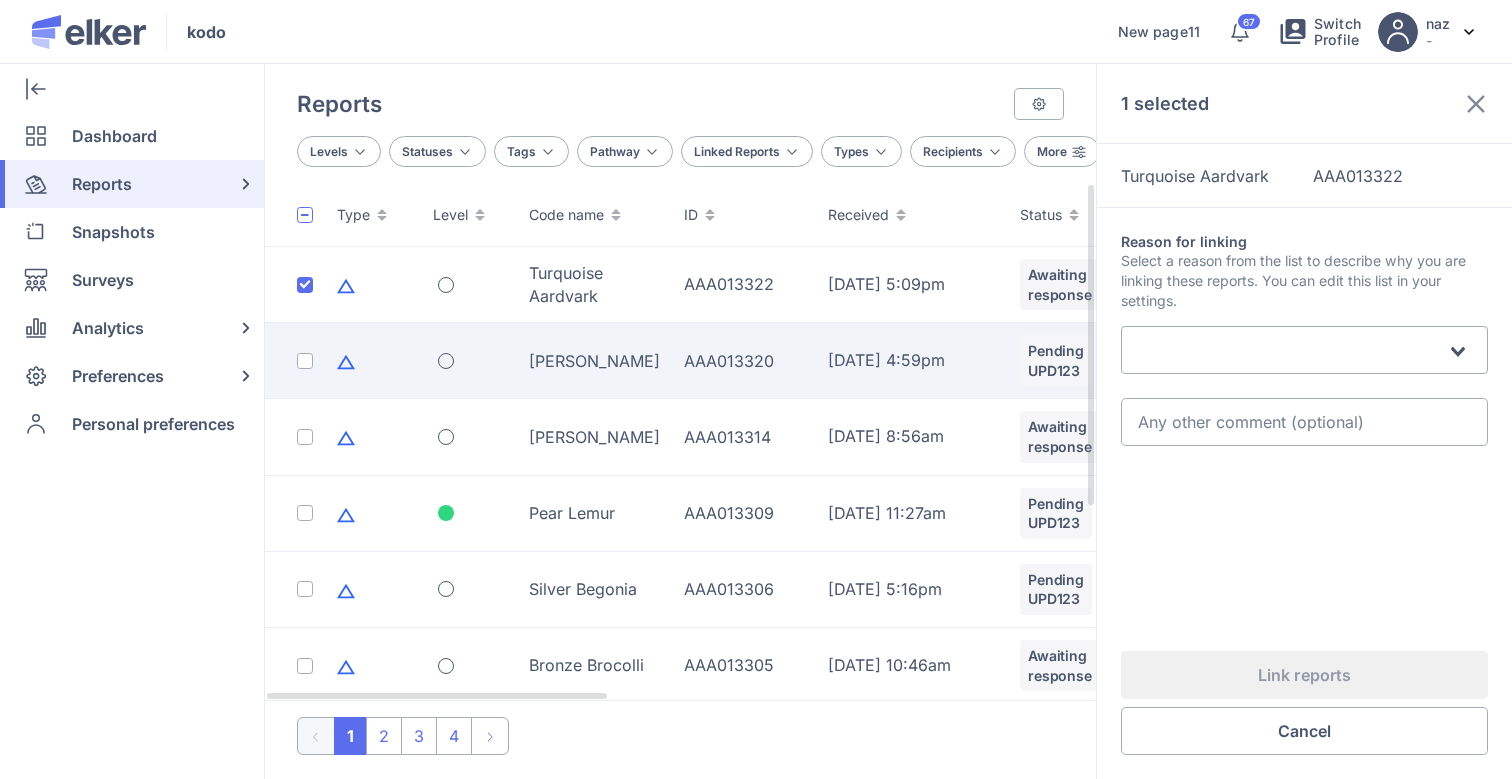 click at bounding box center (305, 361) 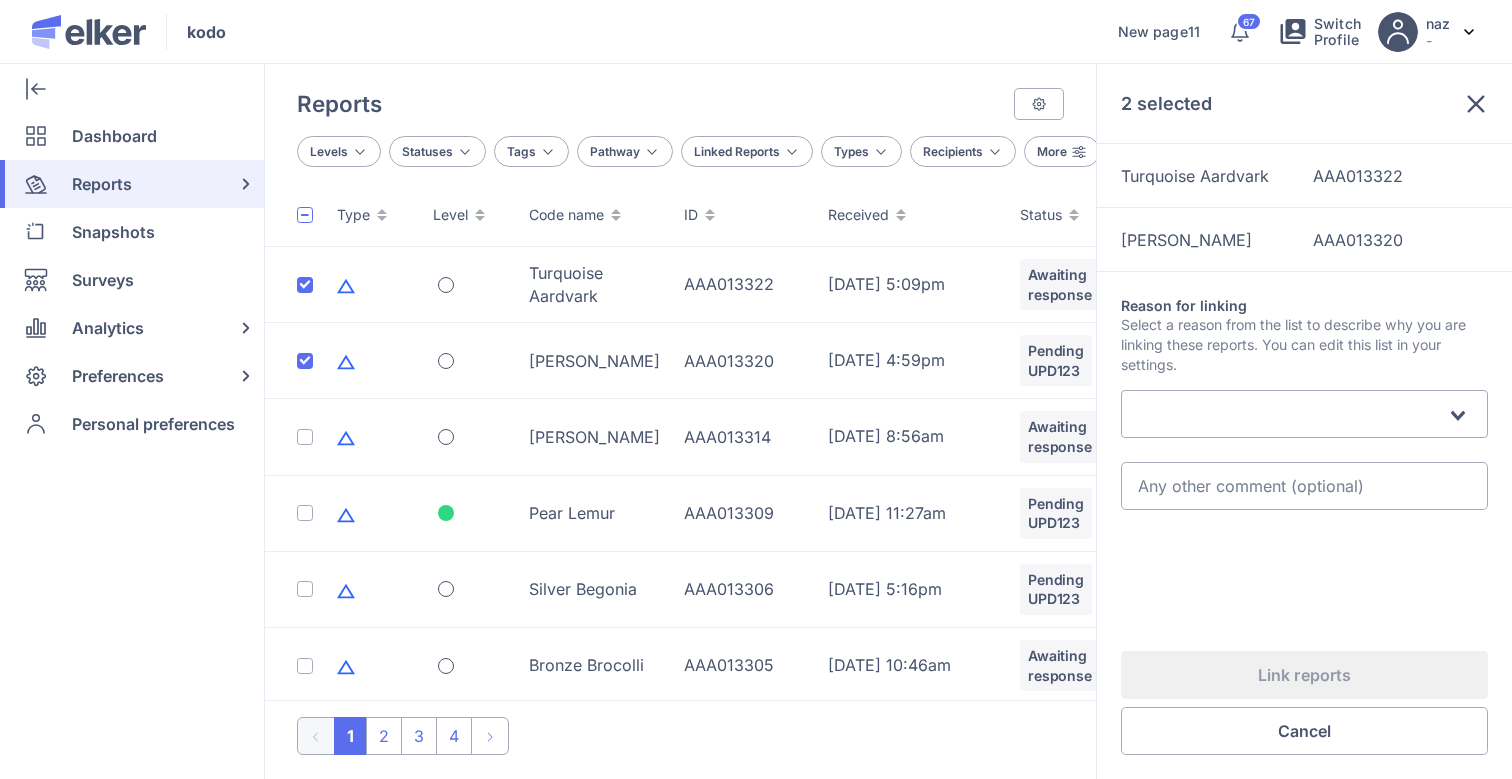 click 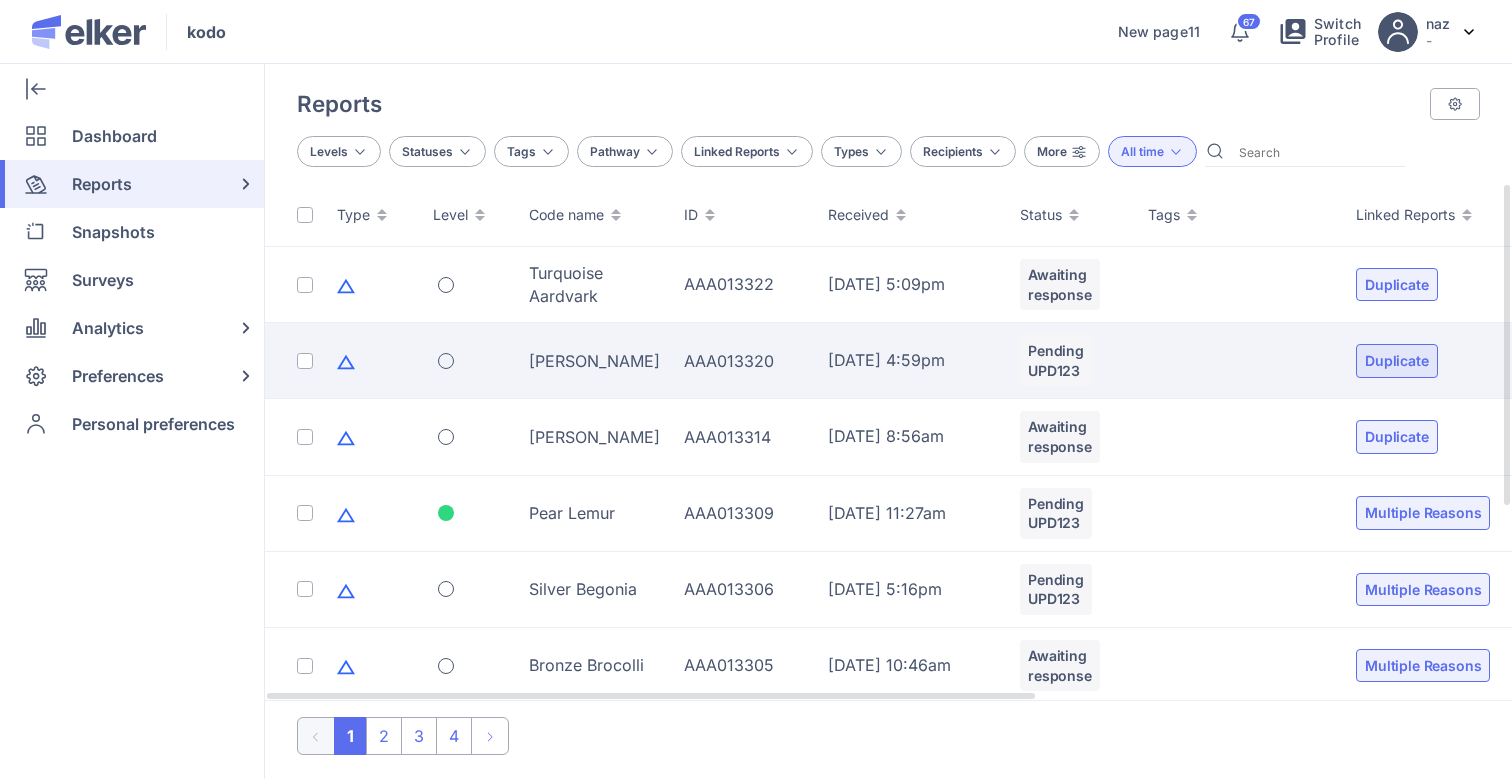 click at bounding box center (305, 361) 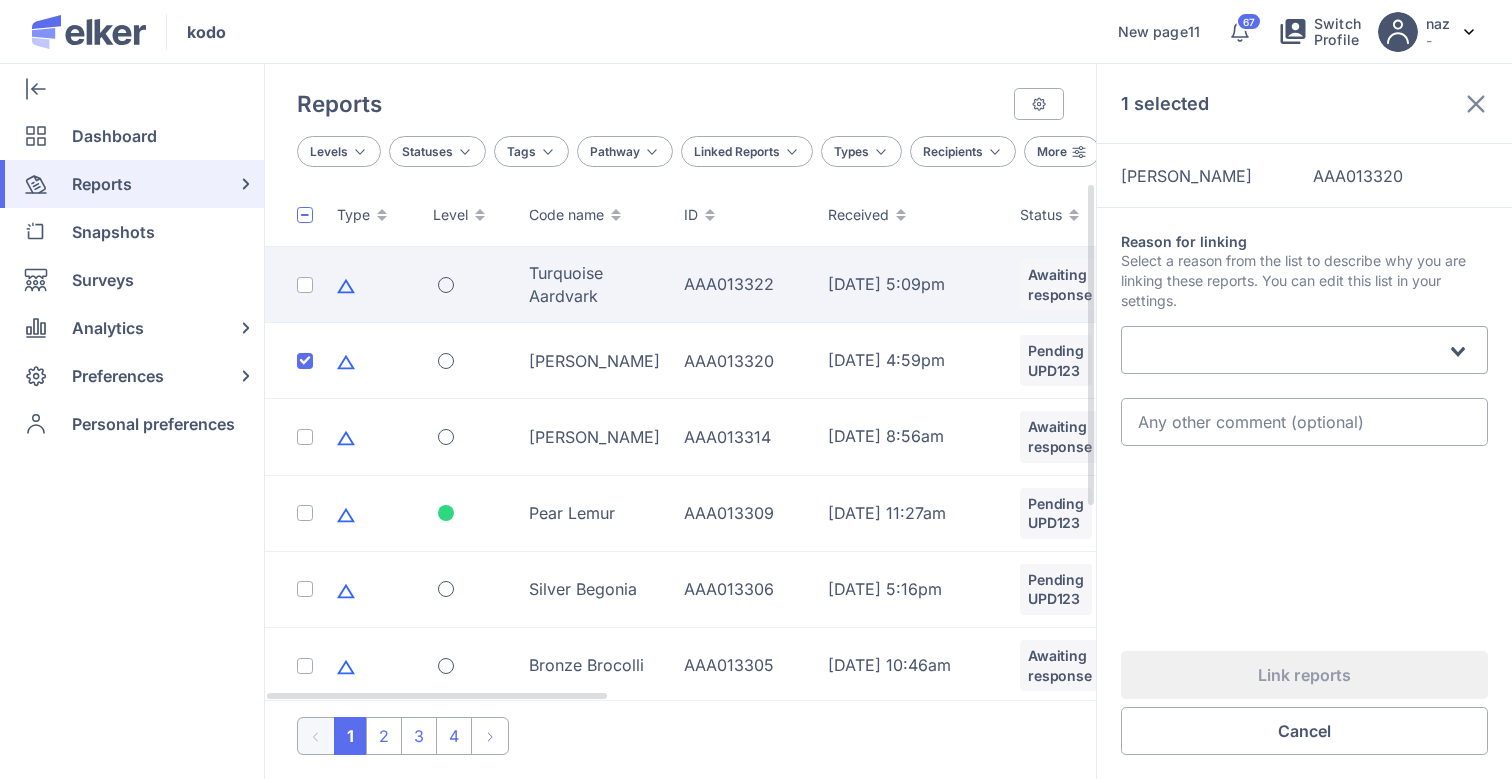 click at bounding box center [295, 285] 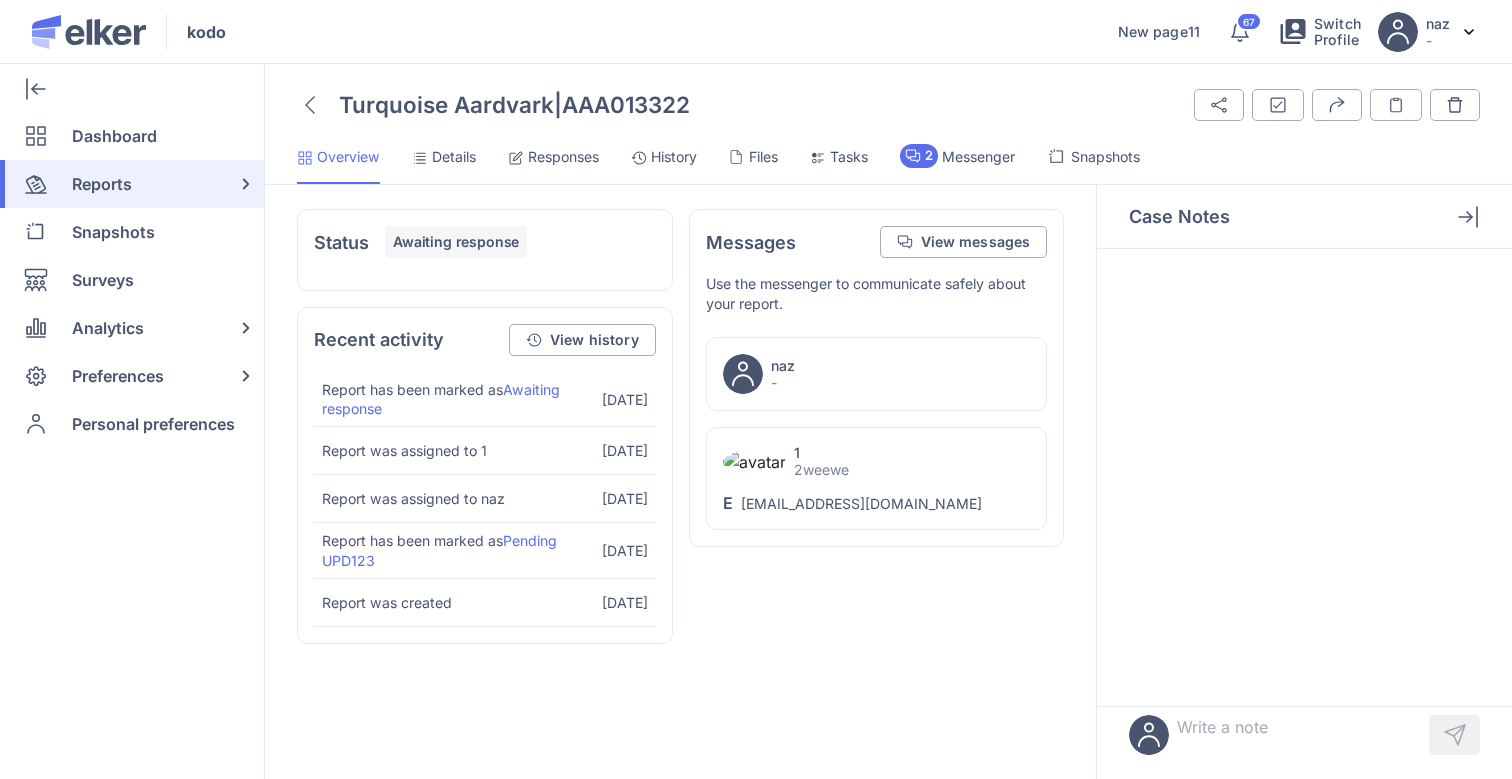 click 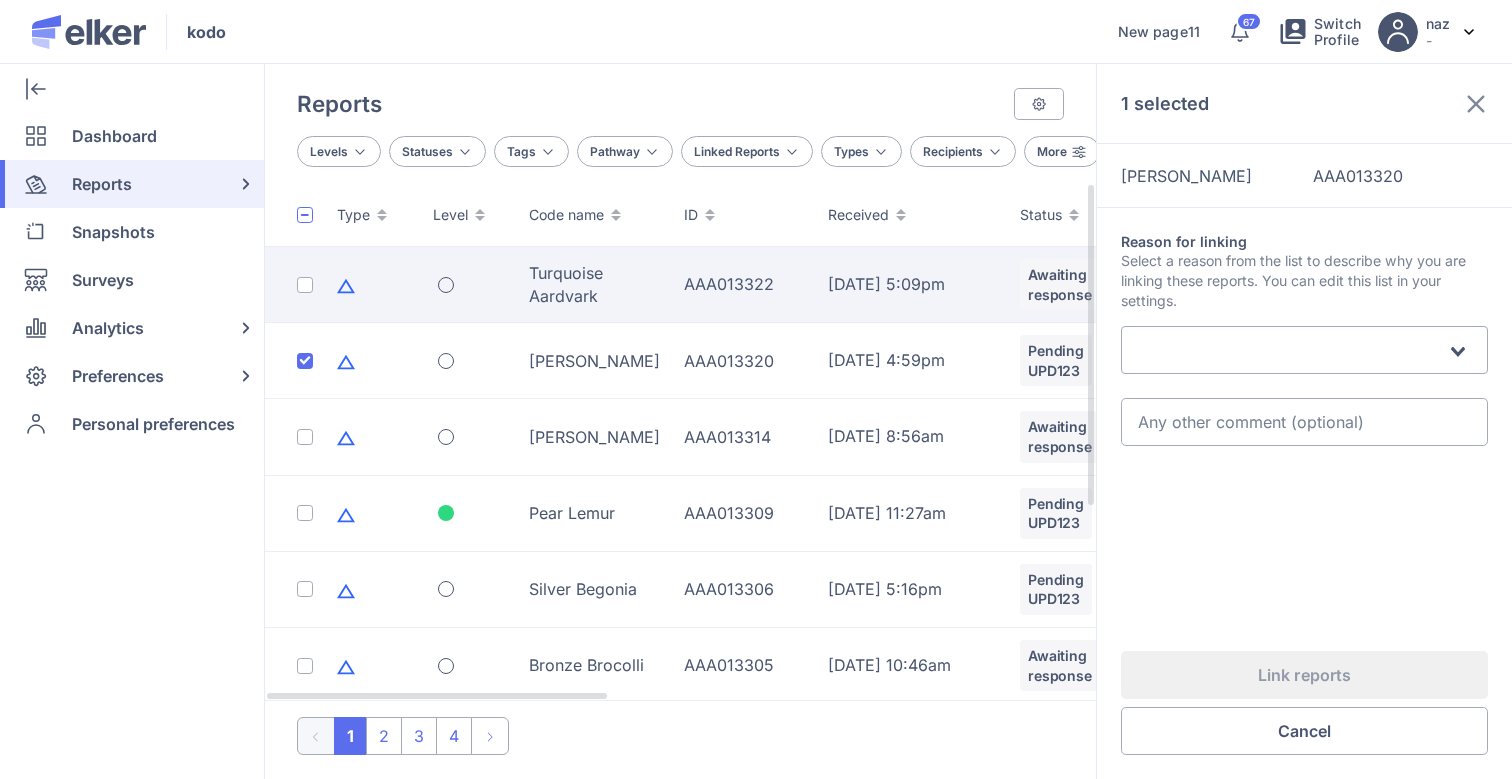 click at bounding box center (305, 285) 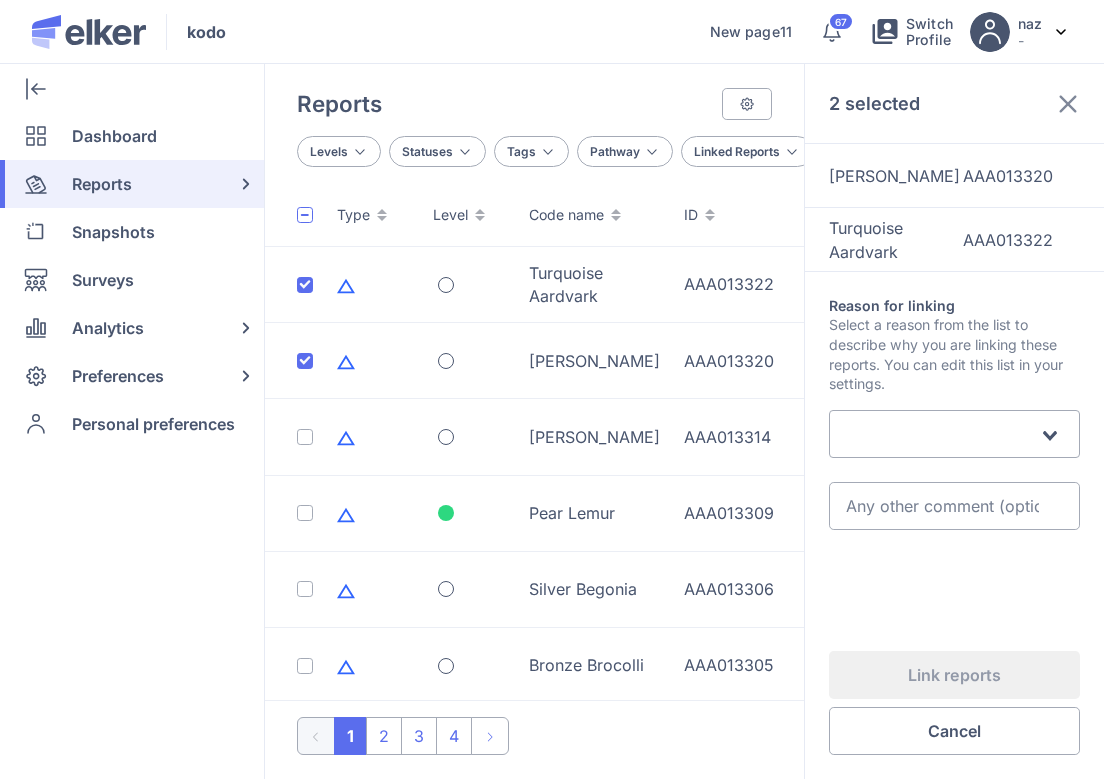 click at bounding box center [943, 434] 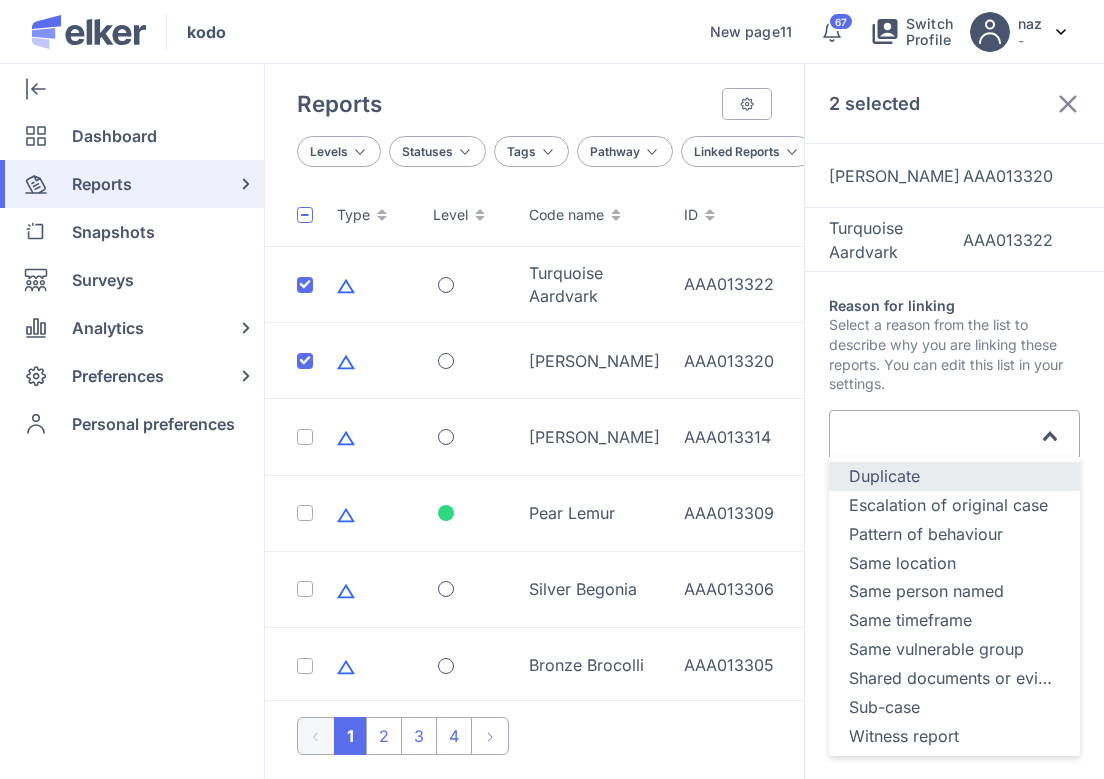 click on "Duplicate" 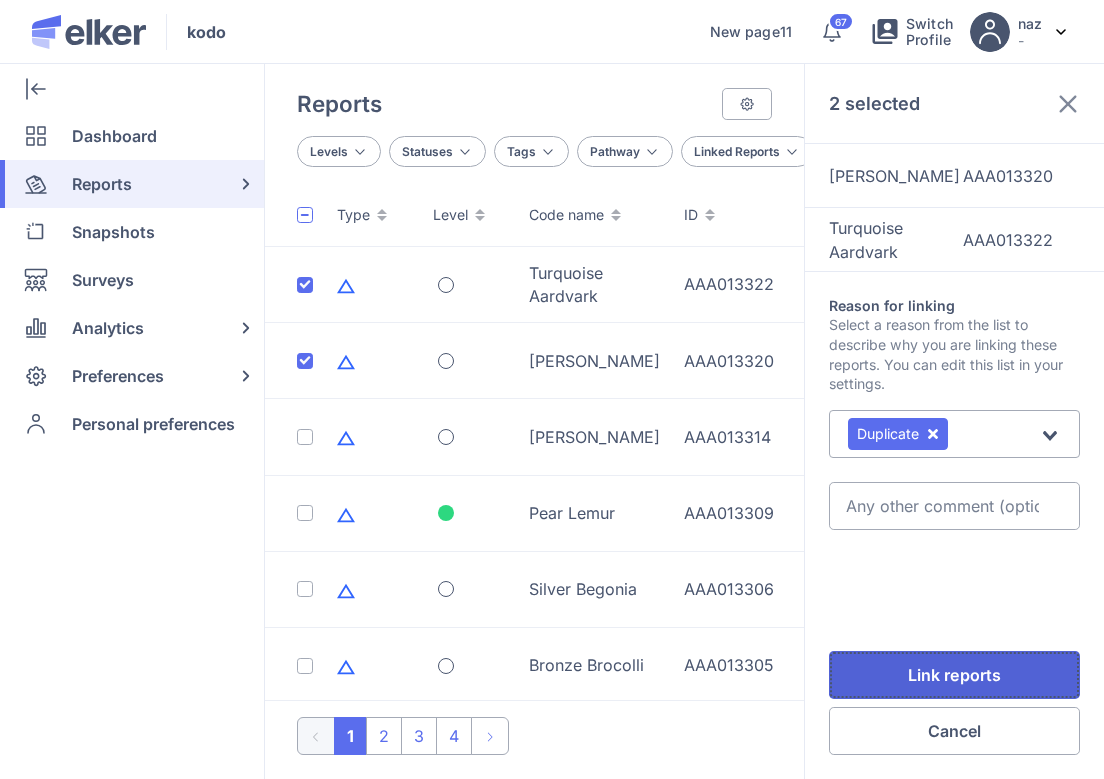 click on "Link reports" 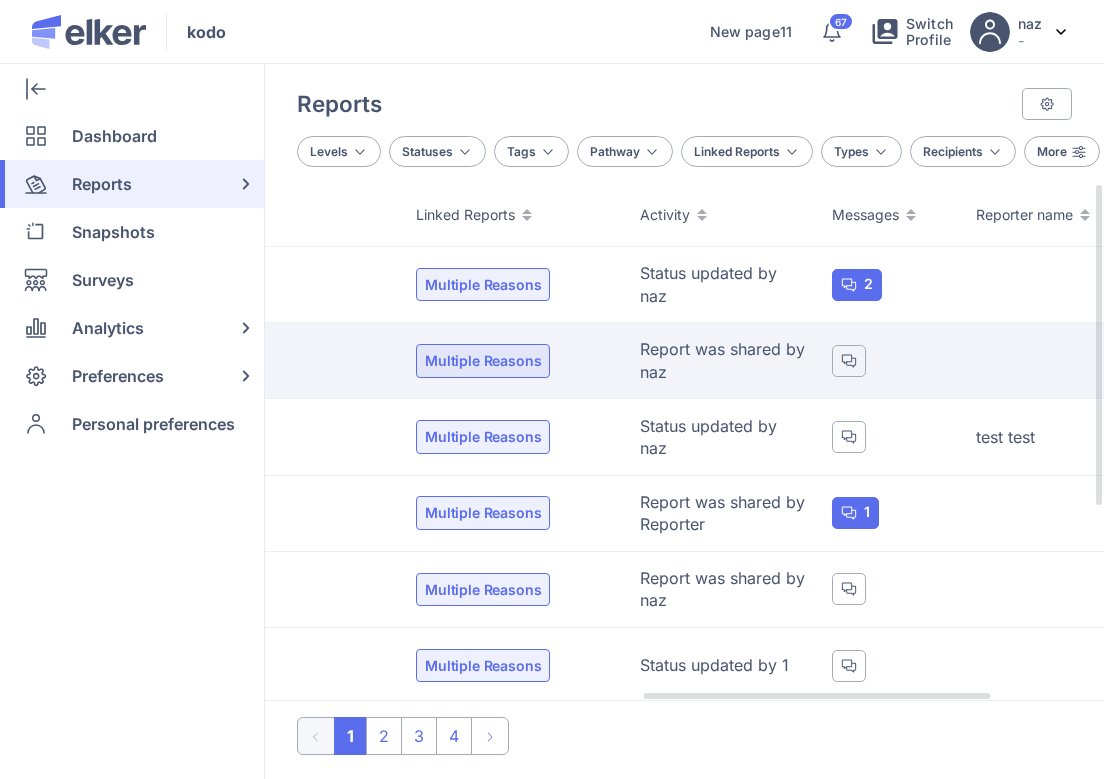 scroll, scrollTop: 0, scrollLeft: 886, axis: horizontal 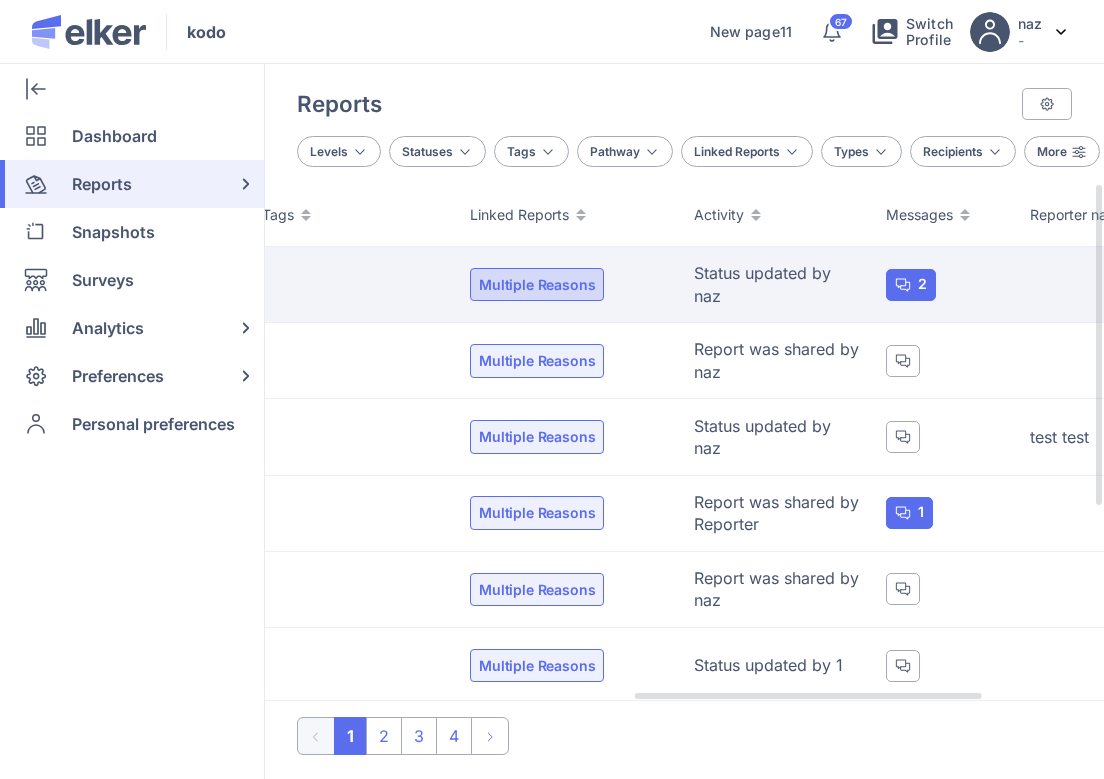click on "Multiple Reasons" 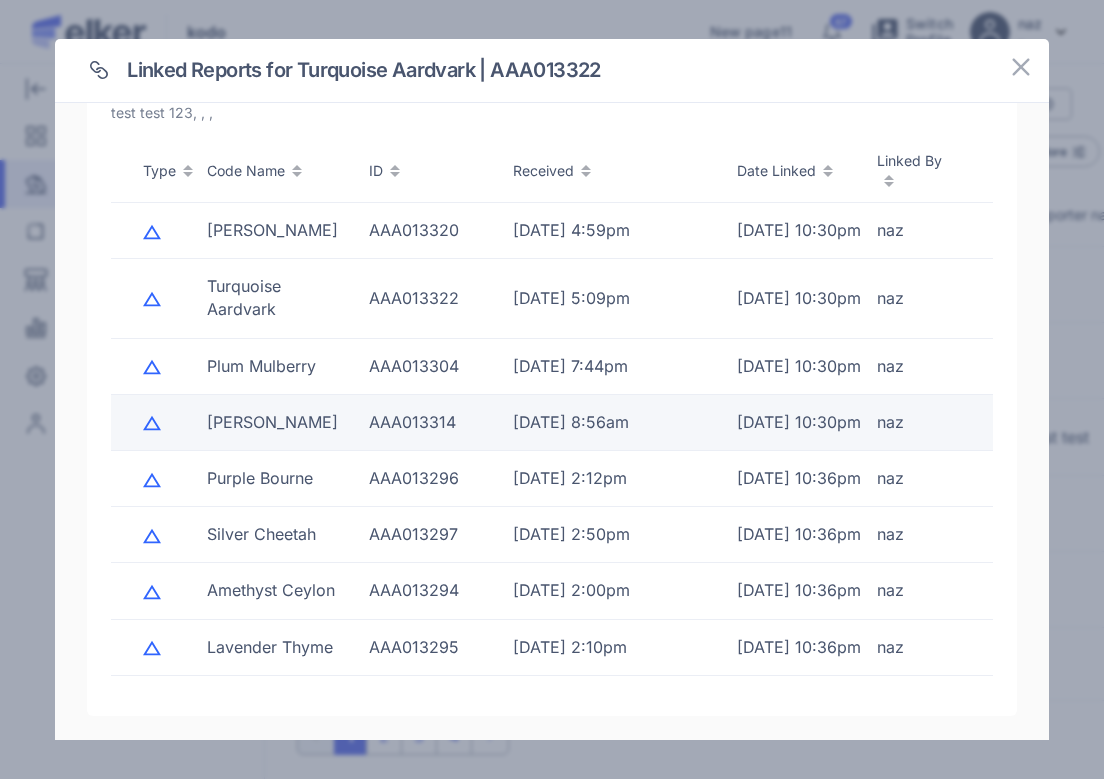scroll, scrollTop: 0, scrollLeft: 0, axis: both 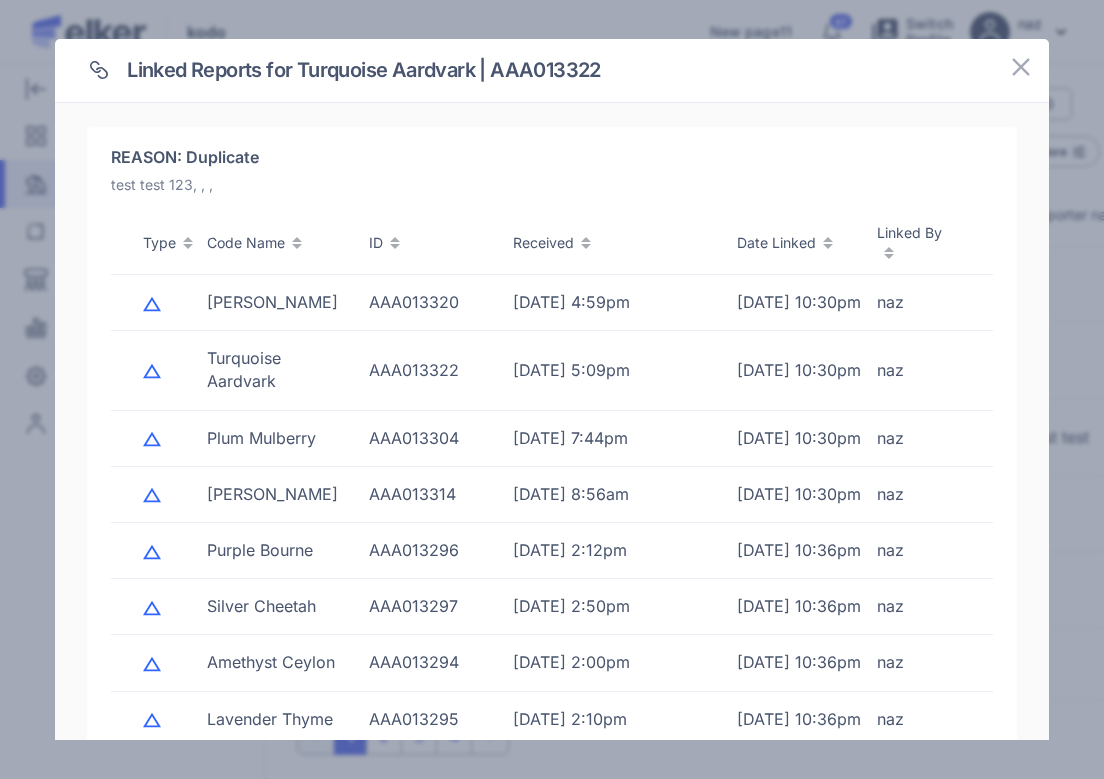 click on "Linked Reports for Turquoise Aardvark | AAA013322" 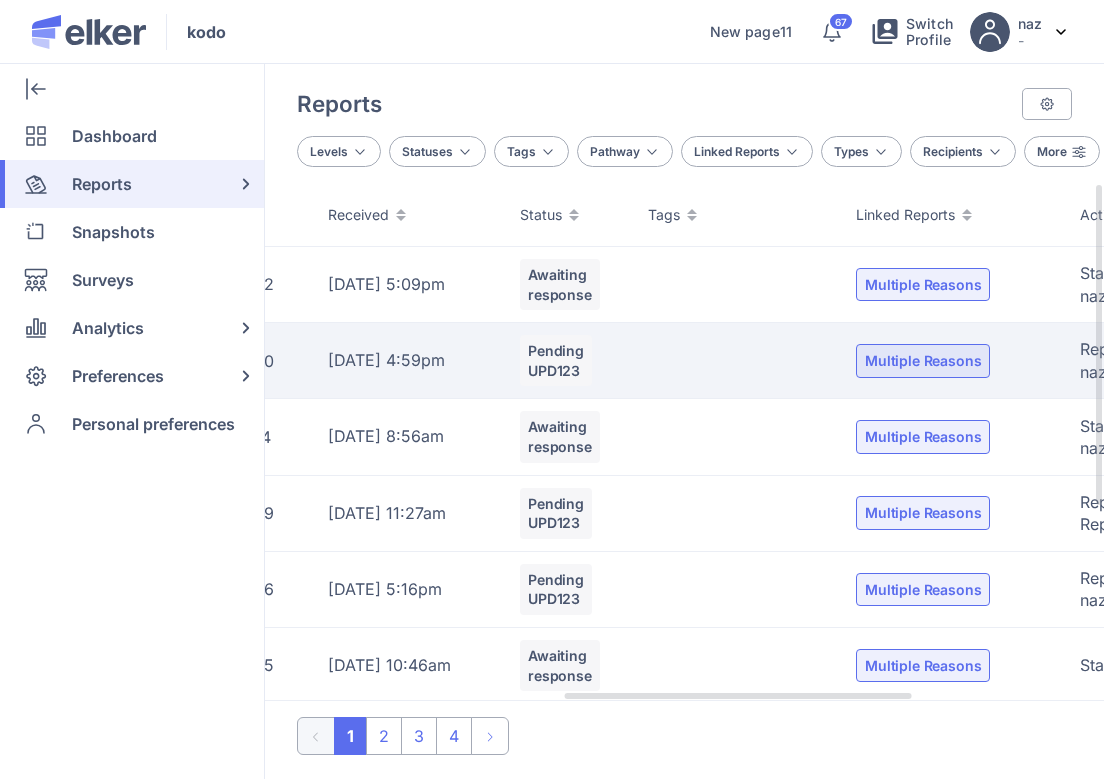 scroll, scrollTop: 0, scrollLeft: 717, axis: horizontal 